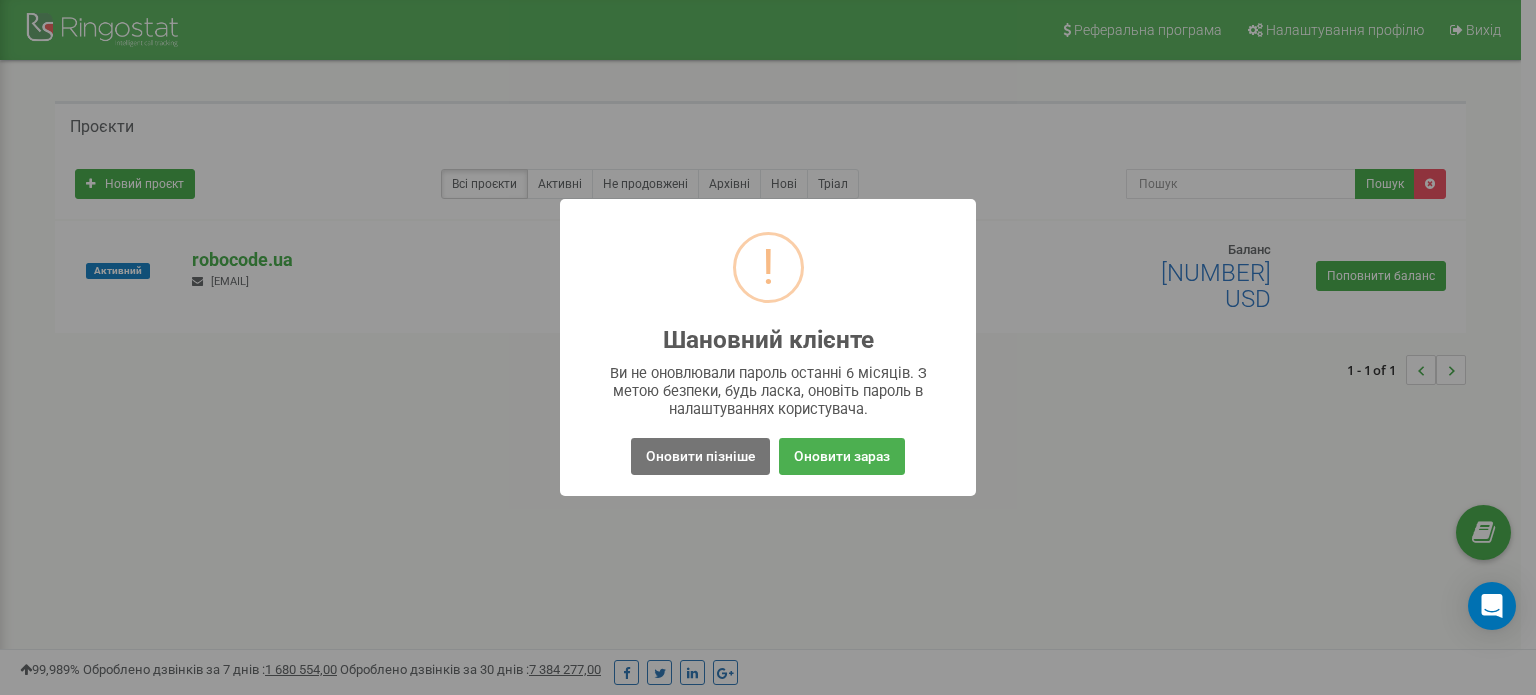 scroll, scrollTop: 0, scrollLeft: 0, axis: both 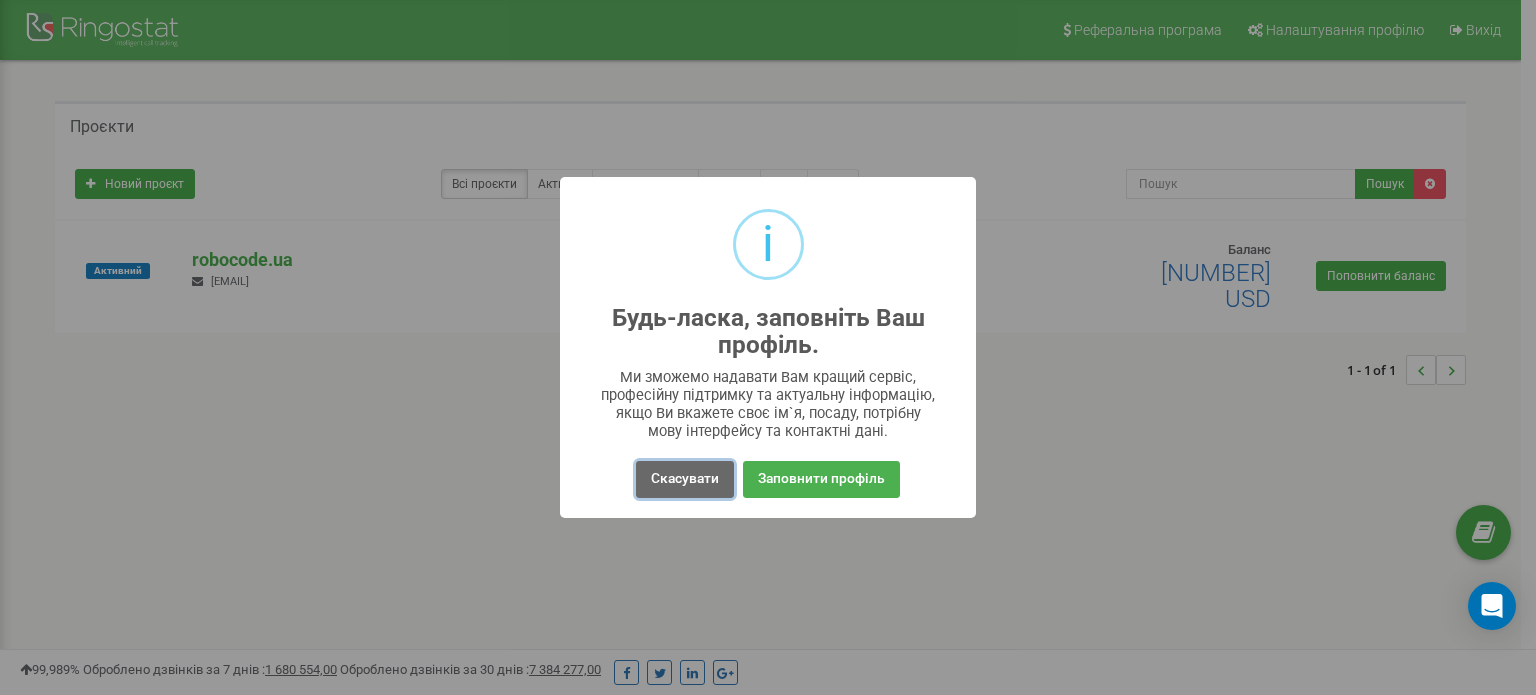 click on "Скасувати" at bounding box center [685, 479] 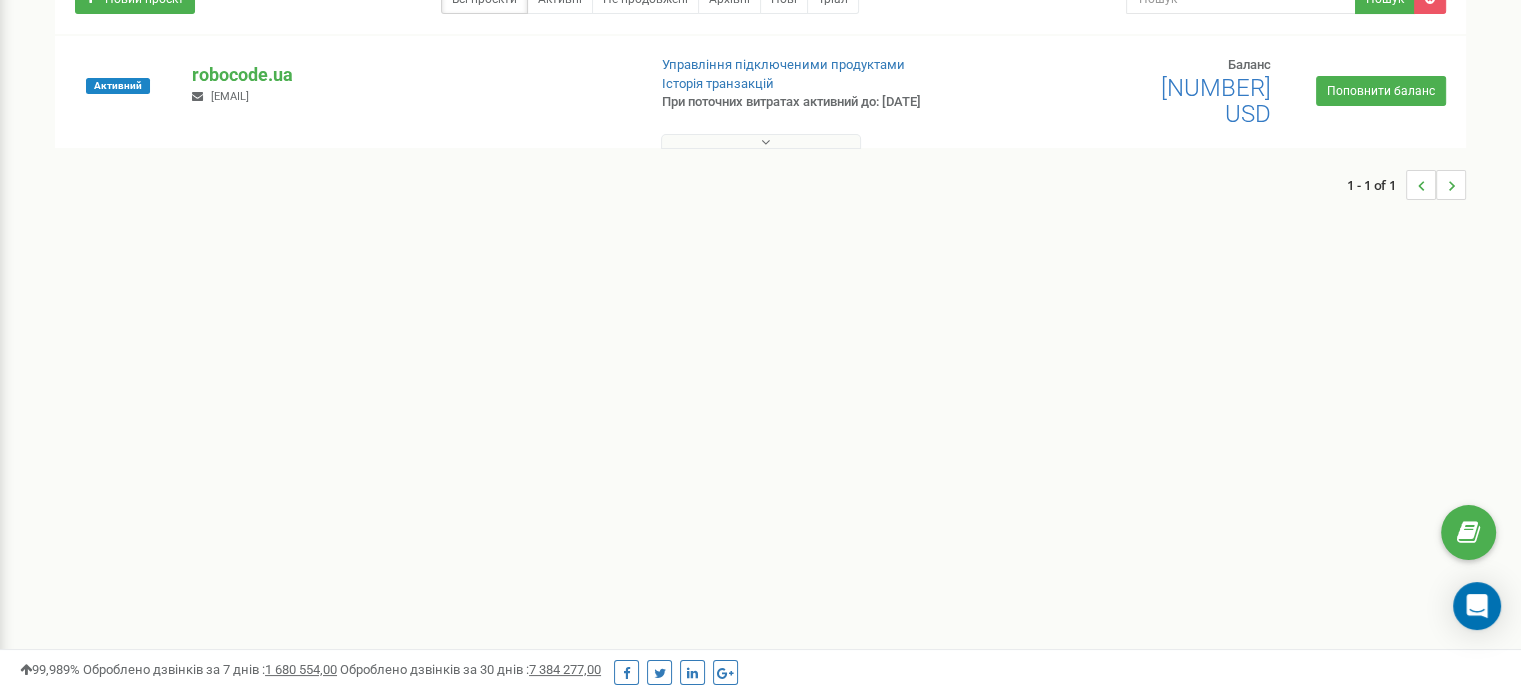scroll, scrollTop: 0, scrollLeft: 0, axis: both 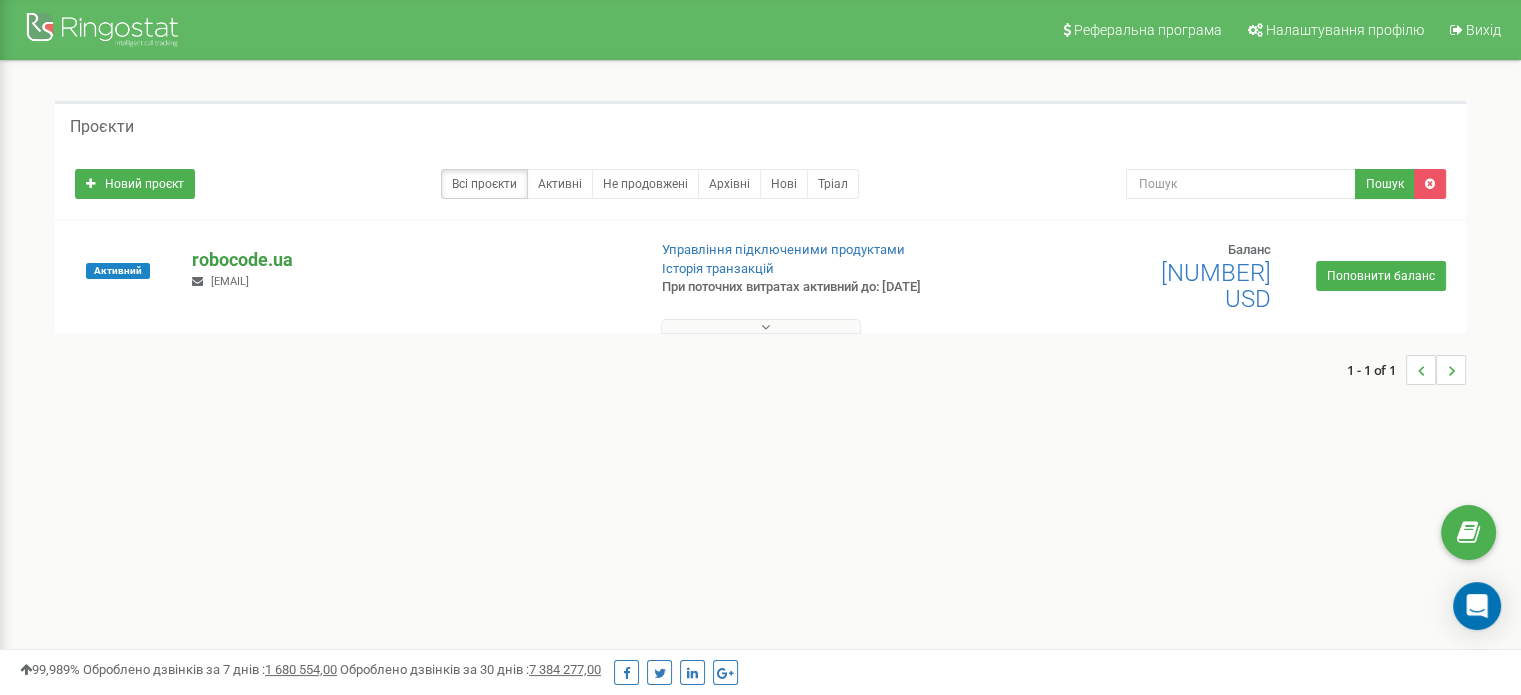 click on "robocode.ua" at bounding box center [410, 260] 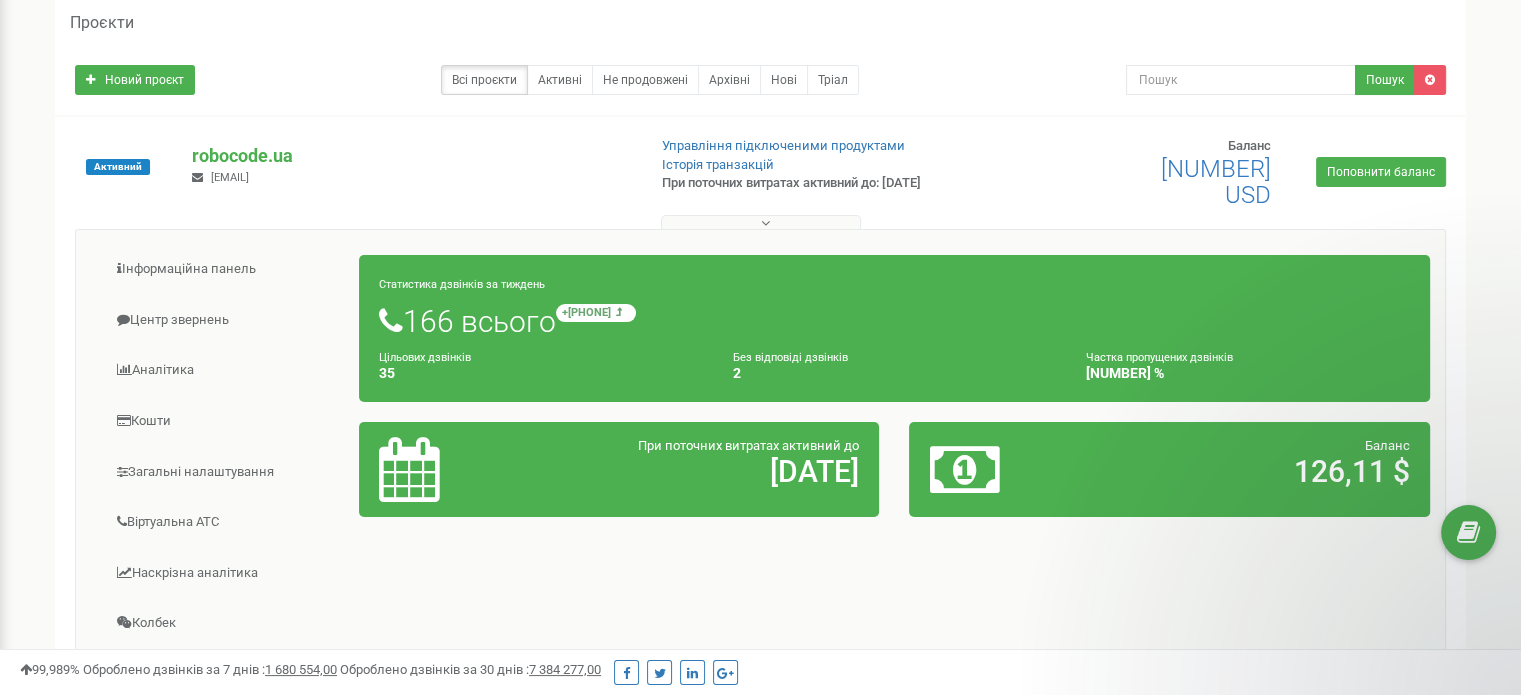 scroll, scrollTop: 504, scrollLeft: 0, axis: vertical 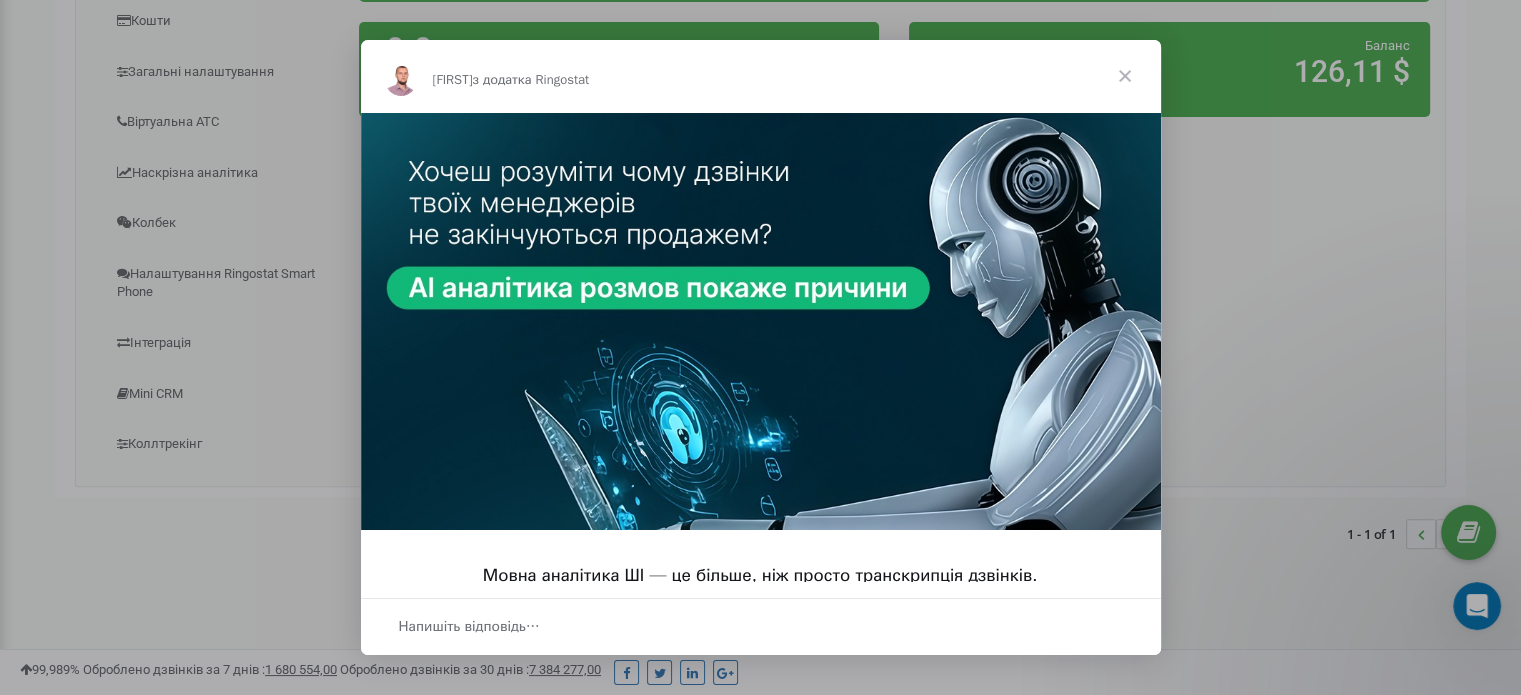 click at bounding box center [1125, 76] 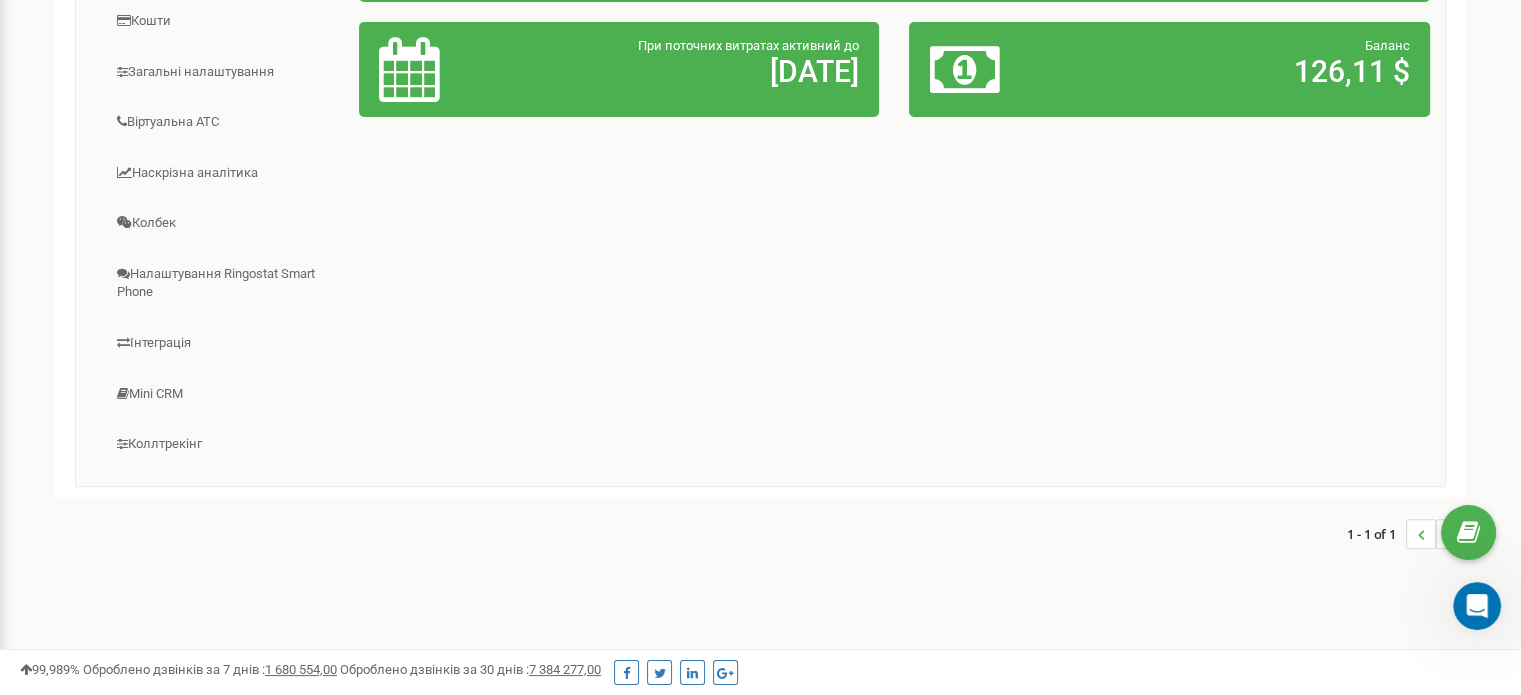 click 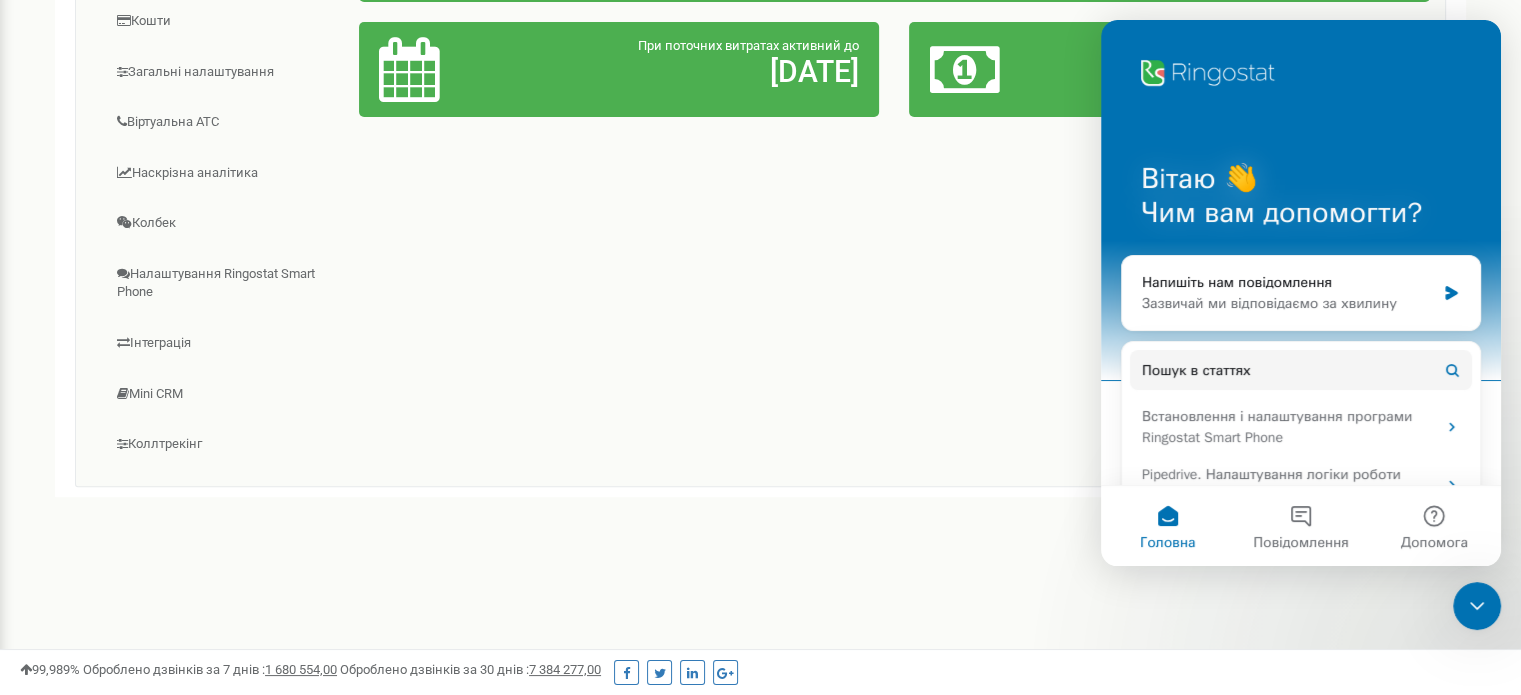 scroll, scrollTop: 0, scrollLeft: 0, axis: both 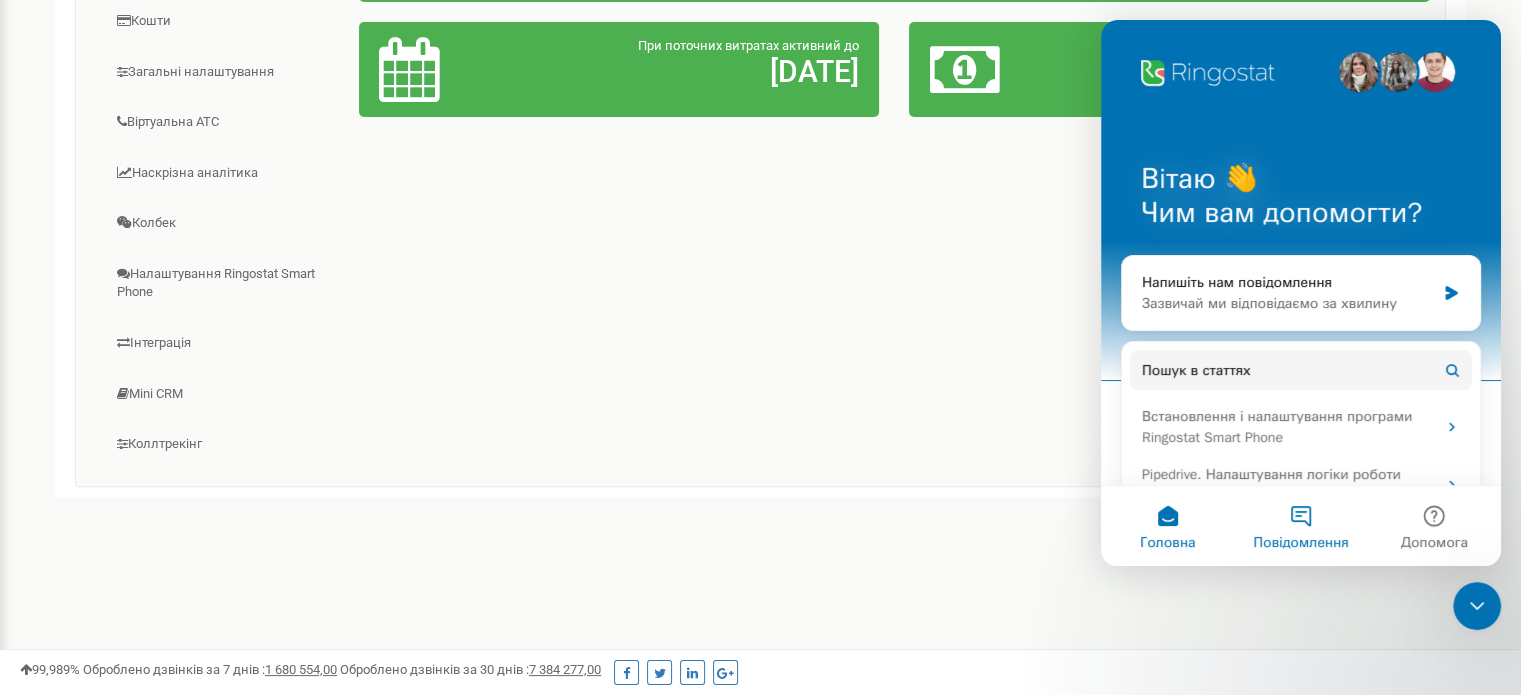 click on "Повідомлення" at bounding box center (1300, 526) 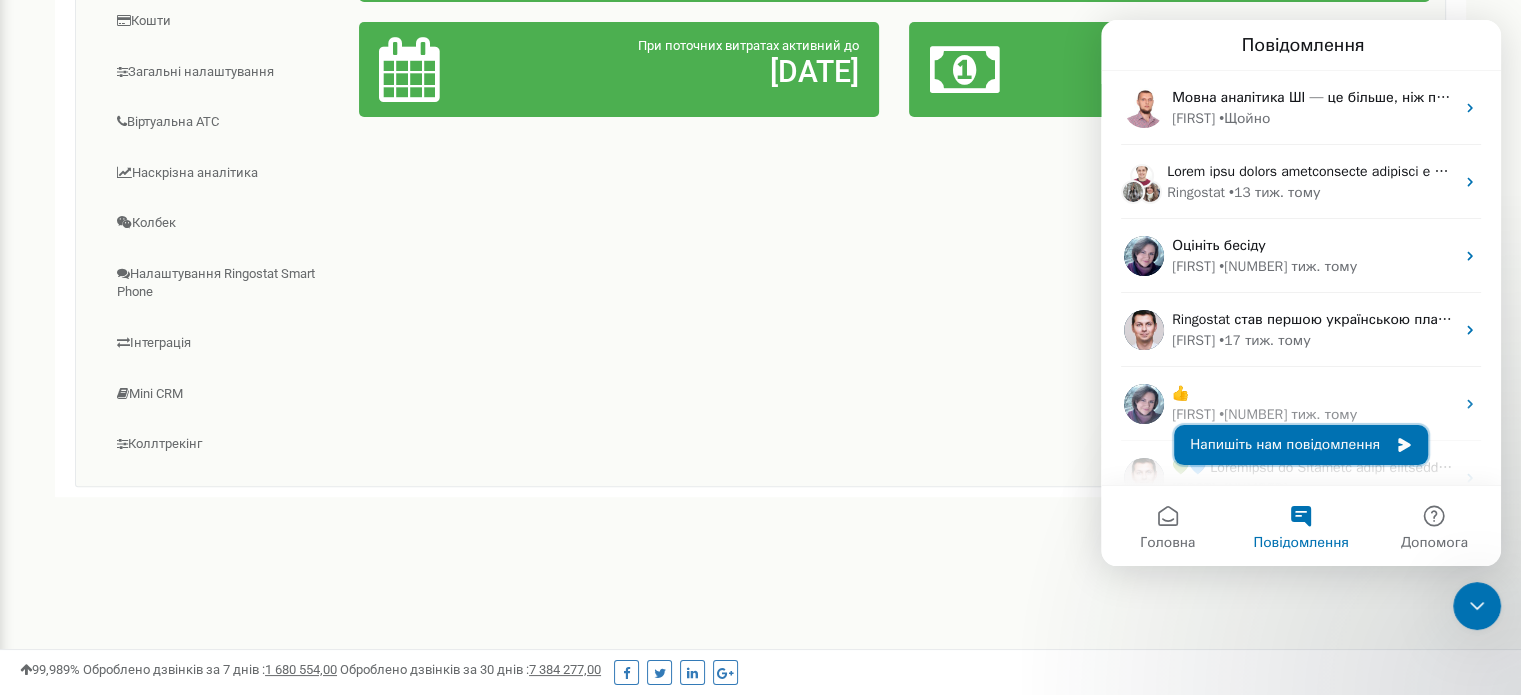click on "Напишіть нам повідомлення" at bounding box center [1301, 445] 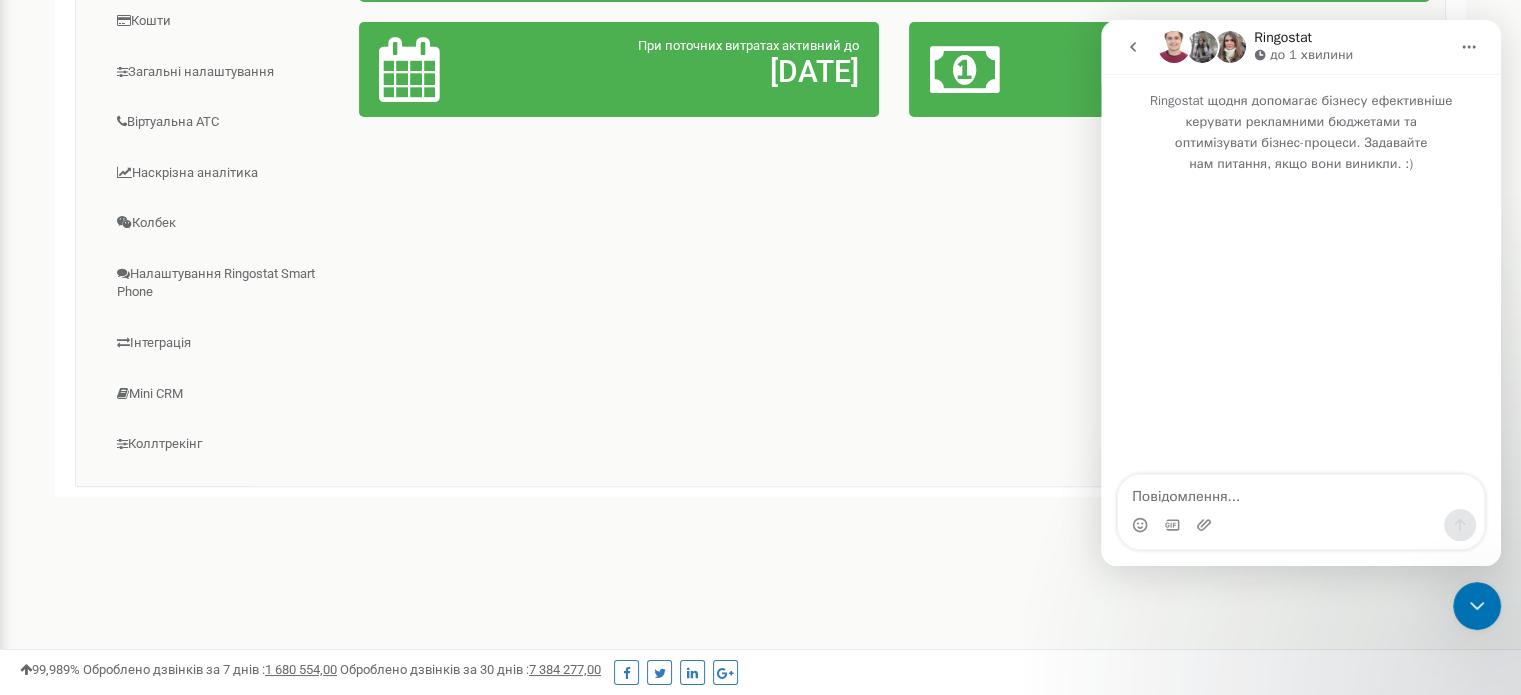 click at bounding box center (1301, 492) 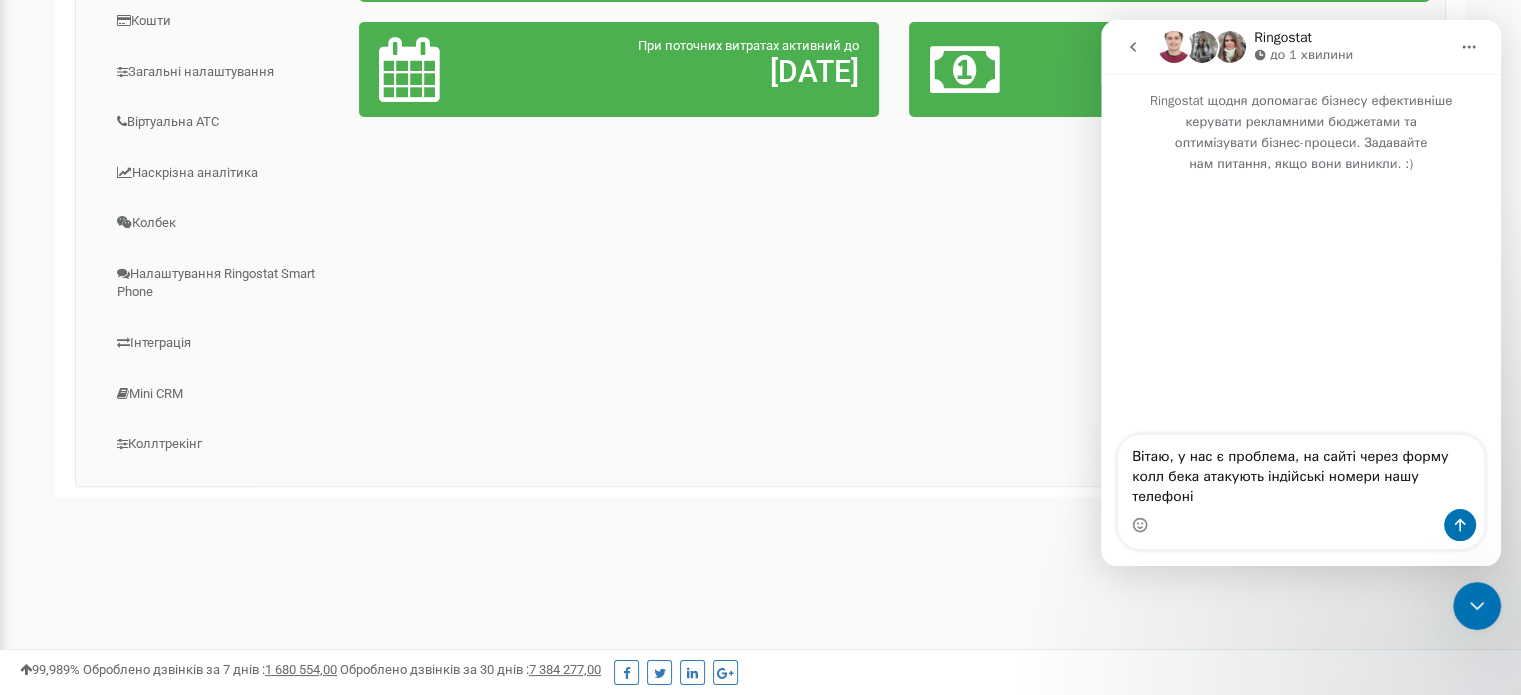 type on "Вітаю, у нас є проблема, на сайті через форму колл бека атакують індійські номери нашу телефонію" 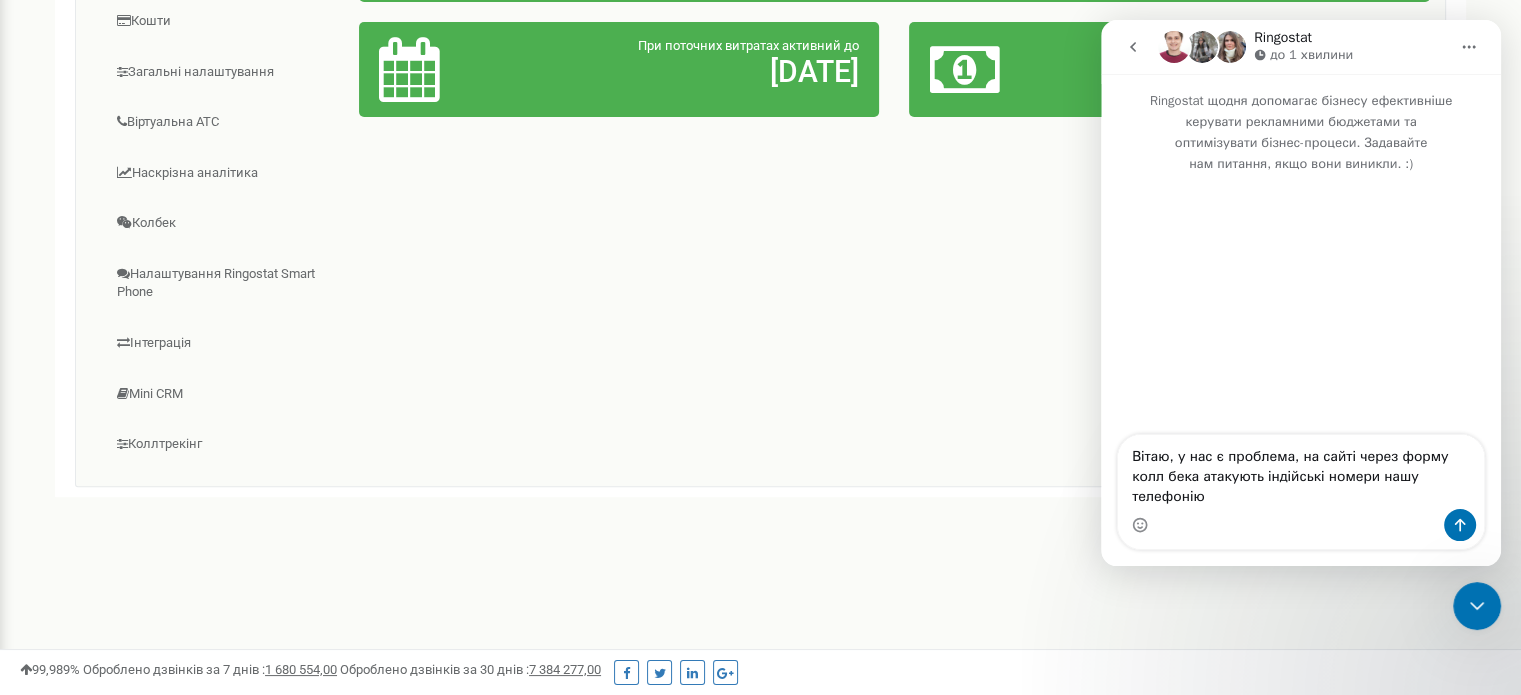 type 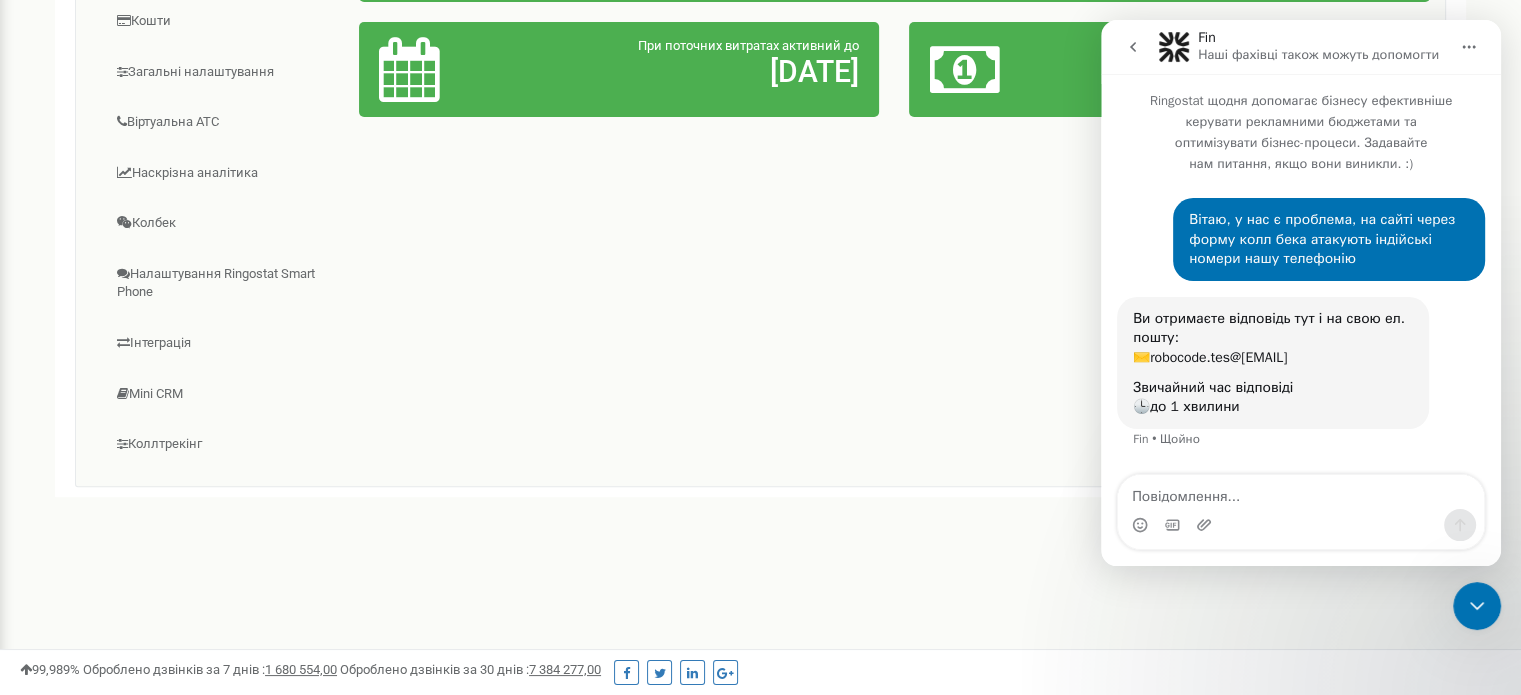 drag, startPoint x: 1233, startPoint y: 516, endPoint x: 1237, endPoint y: 499, distance: 17.464249 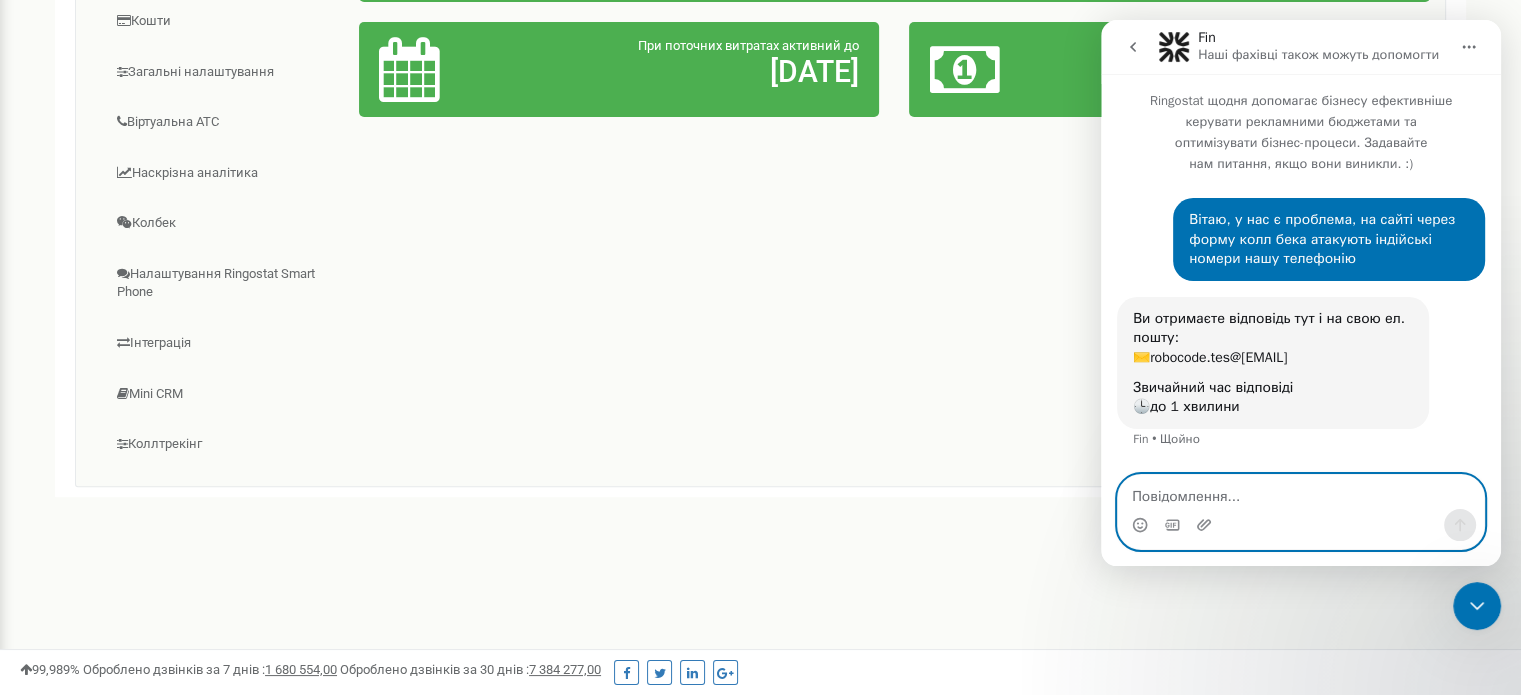 click at bounding box center (1301, 492) 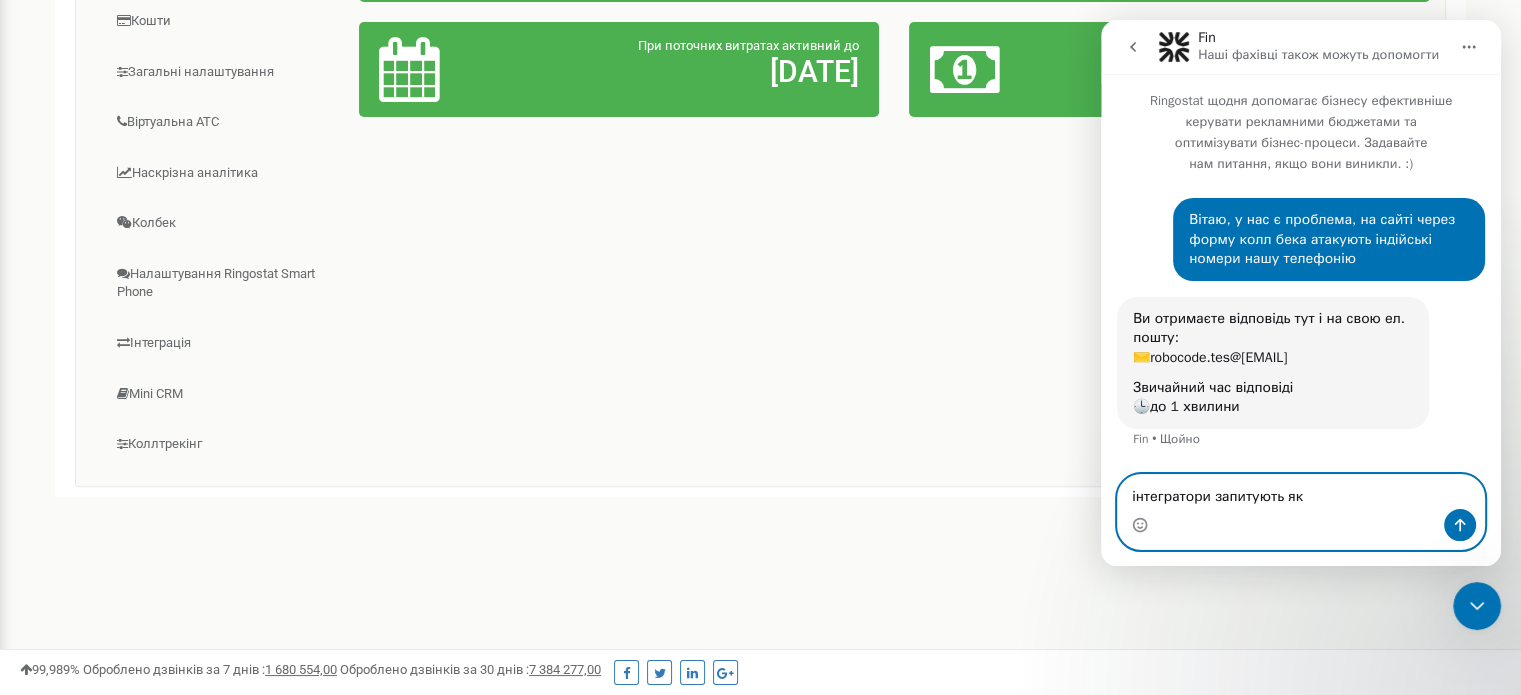 paste on "як у їхній формі настроєна робота коллбека" 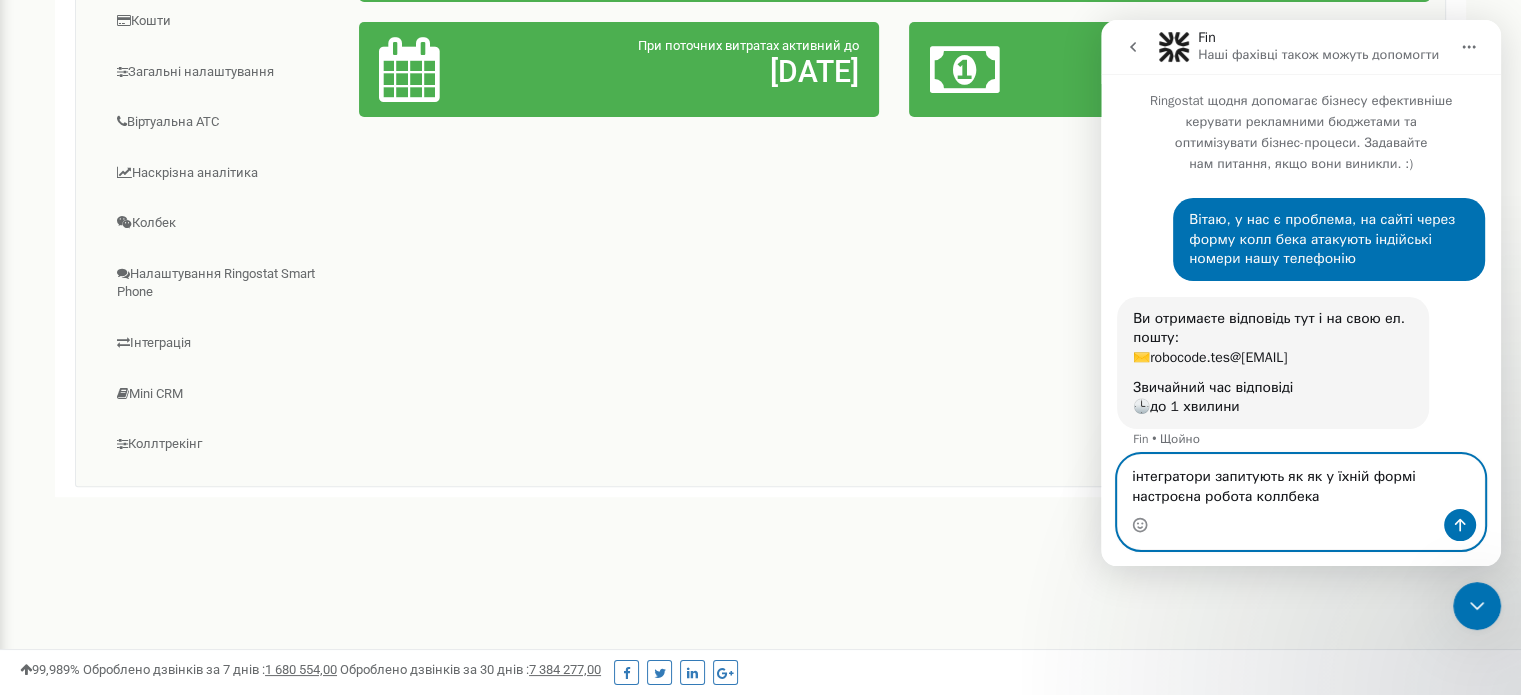 click on "інтегратори запитують як як у їхній формі настроєна робота коллбека" at bounding box center (1301, 482) 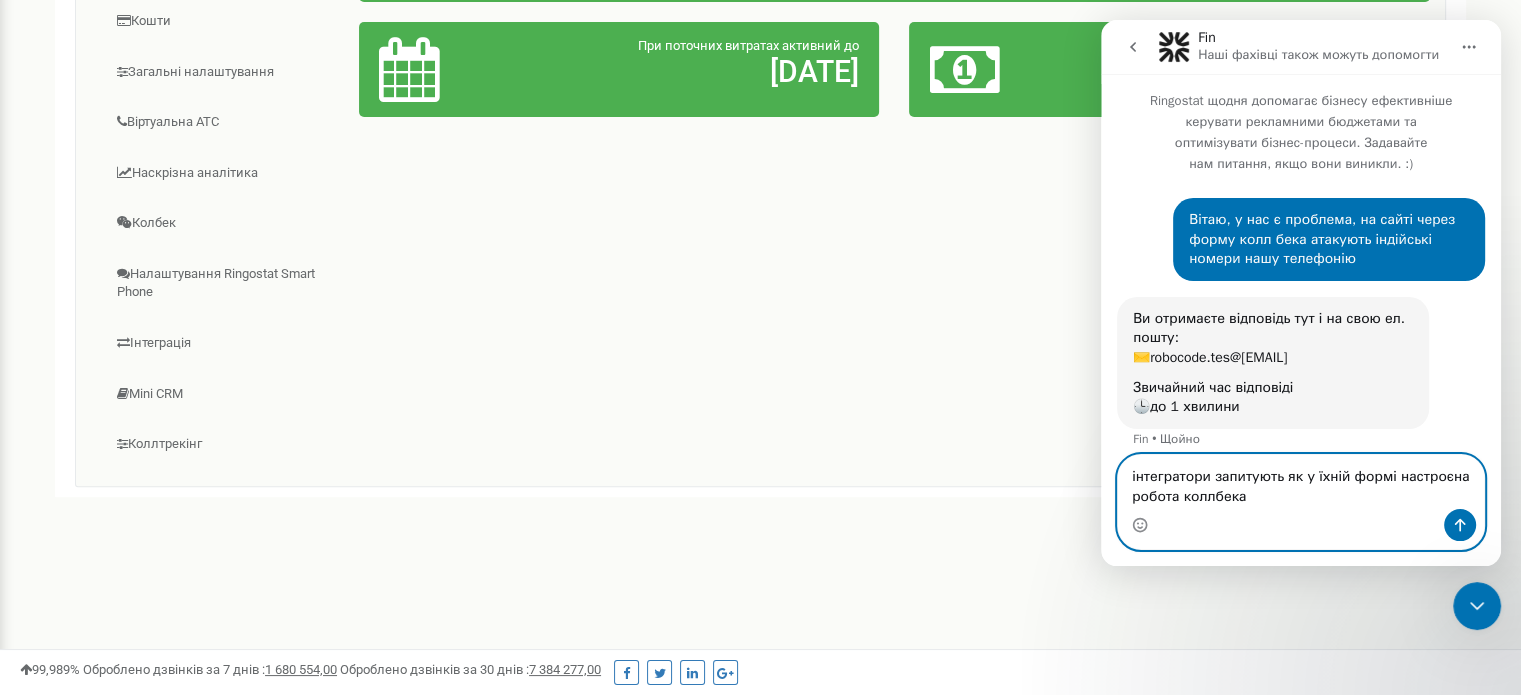 drag, startPoint x: 1340, startPoint y: 479, endPoint x: 1308, endPoint y: 479, distance: 32 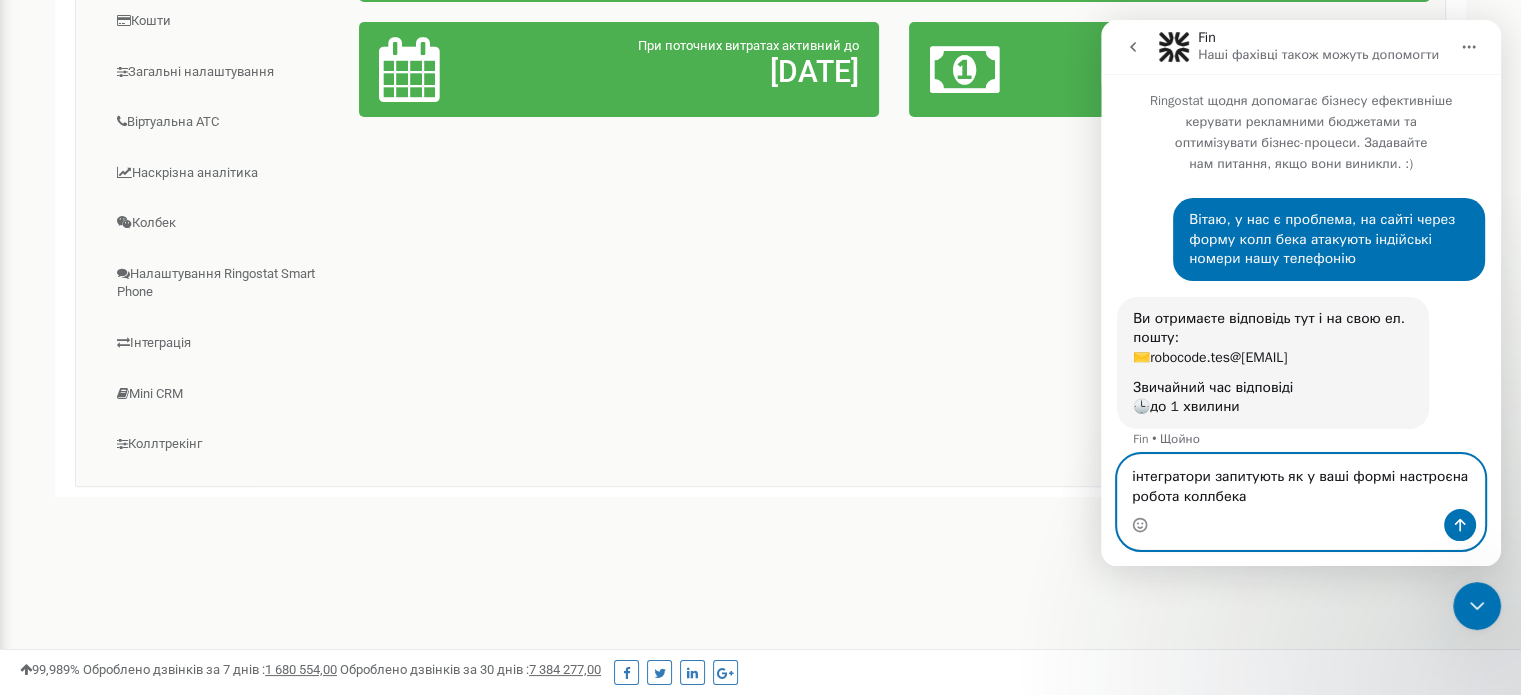drag, startPoint x: 1387, startPoint y: 485, endPoint x: 1450, endPoint y: 483, distance: 63.03174 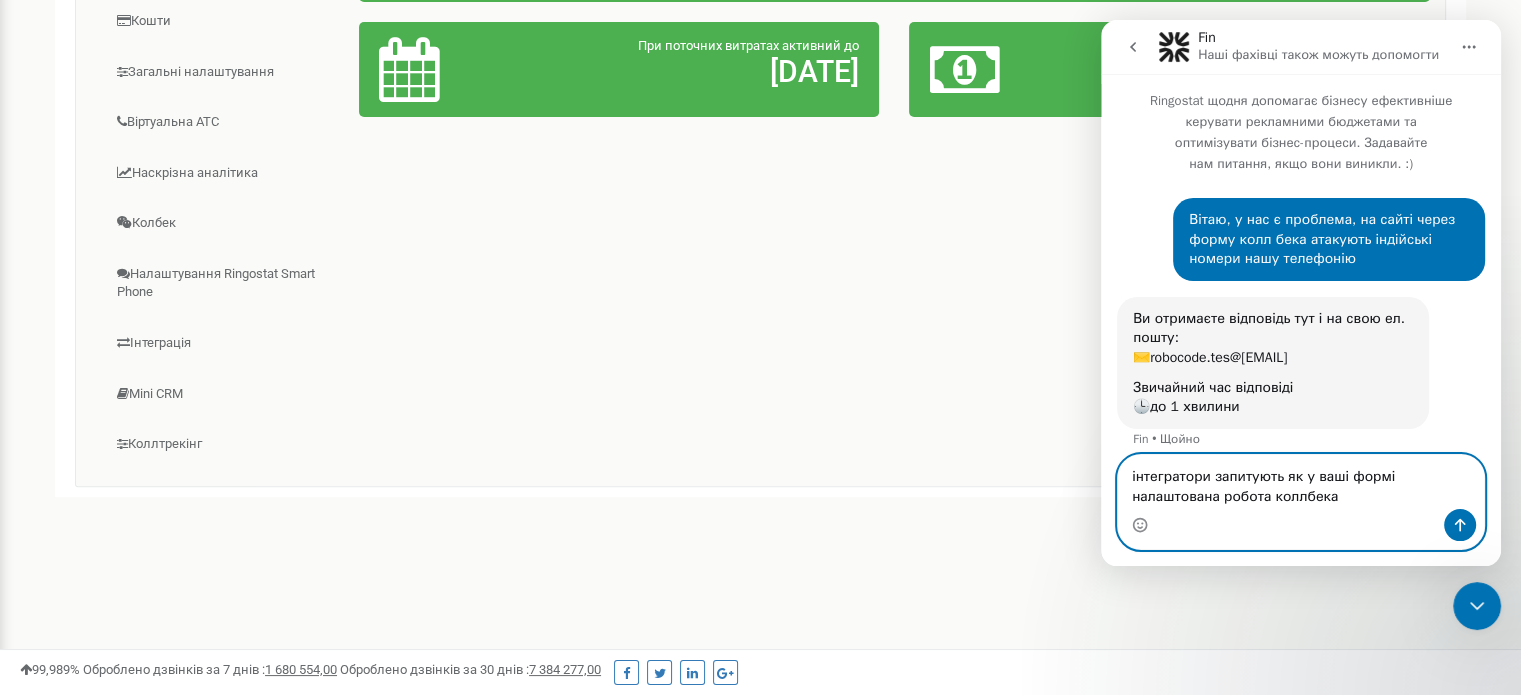 click on "інтегратори запитують як у ваші формі налаштована робота коллбека" at bounding box center [1301, 482] 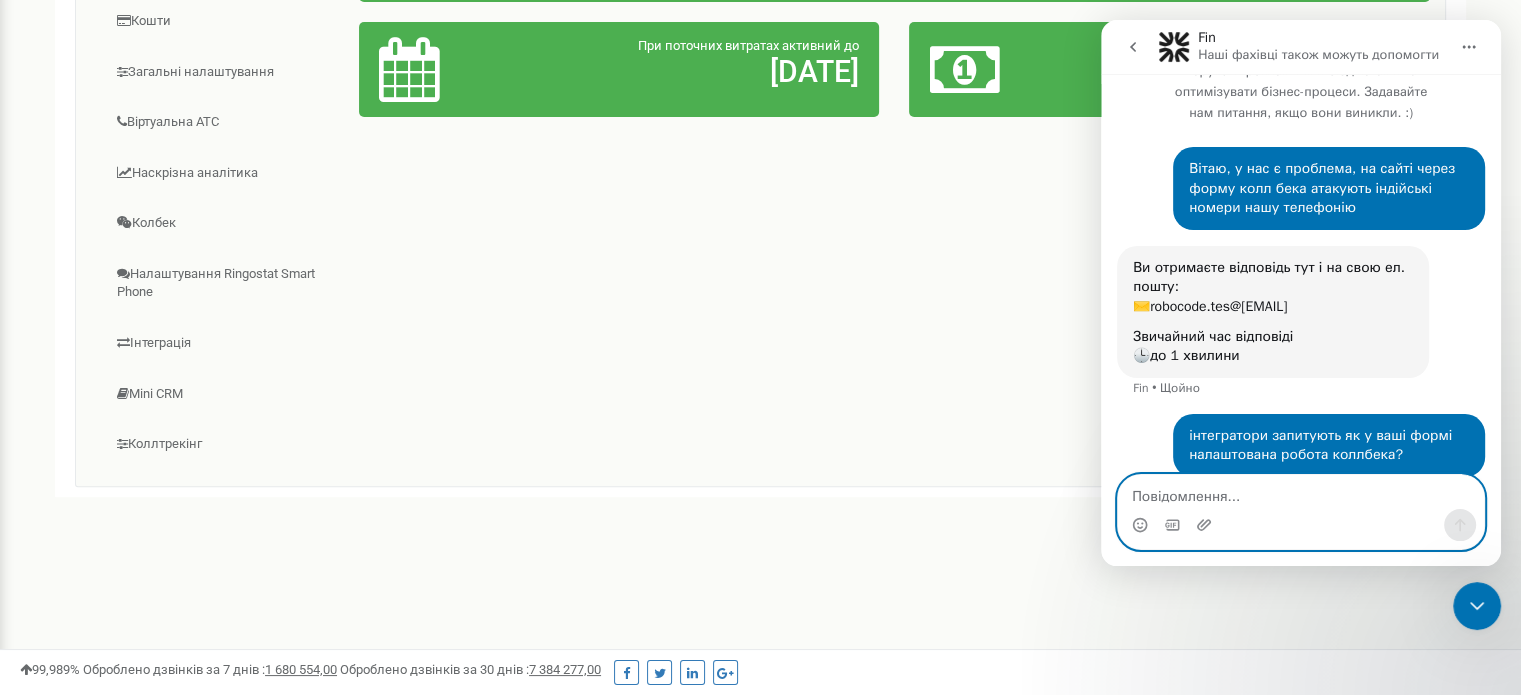 scroll, scrollTop: 53, scrollLeft: 0, axis: vertical 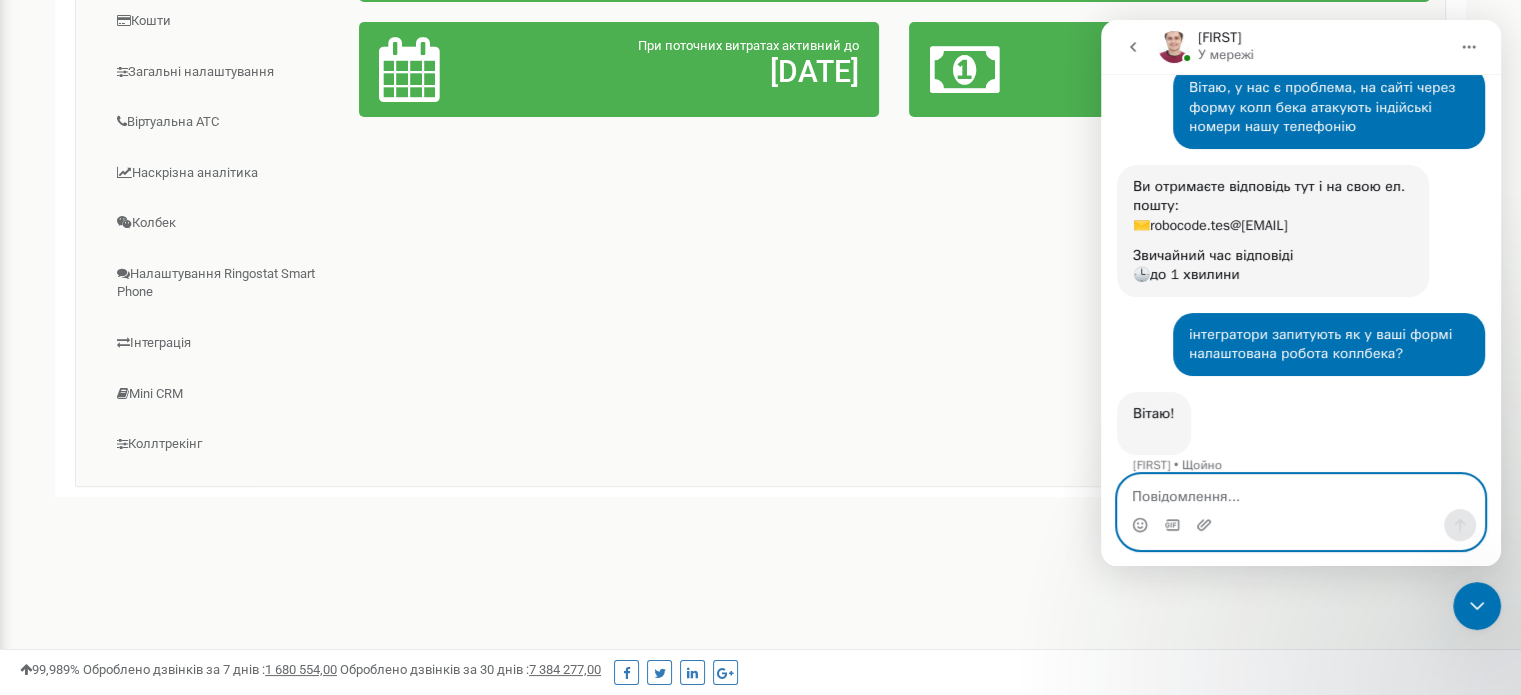 click at bounding box center [1301, 492] 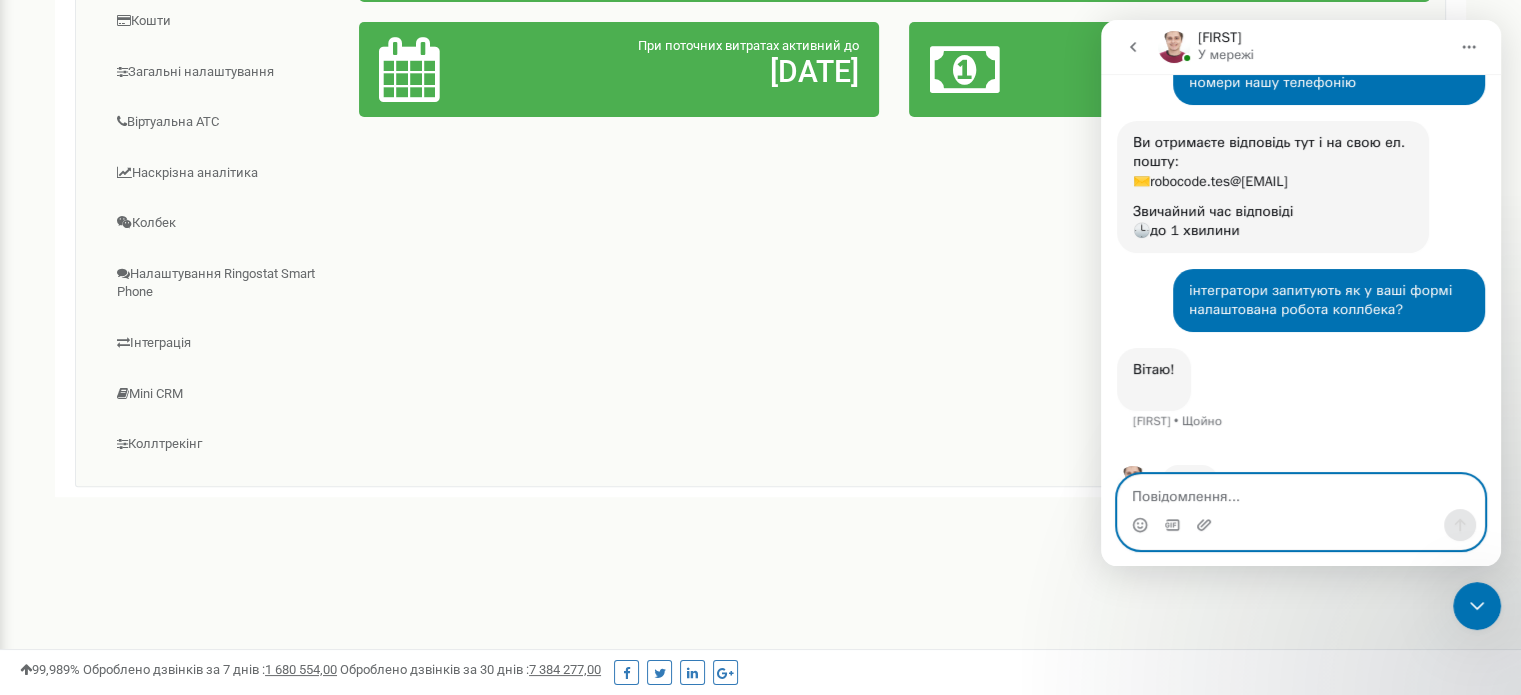 scroll, scrollTop: 208, scrollLeft: 0, axis: vertical 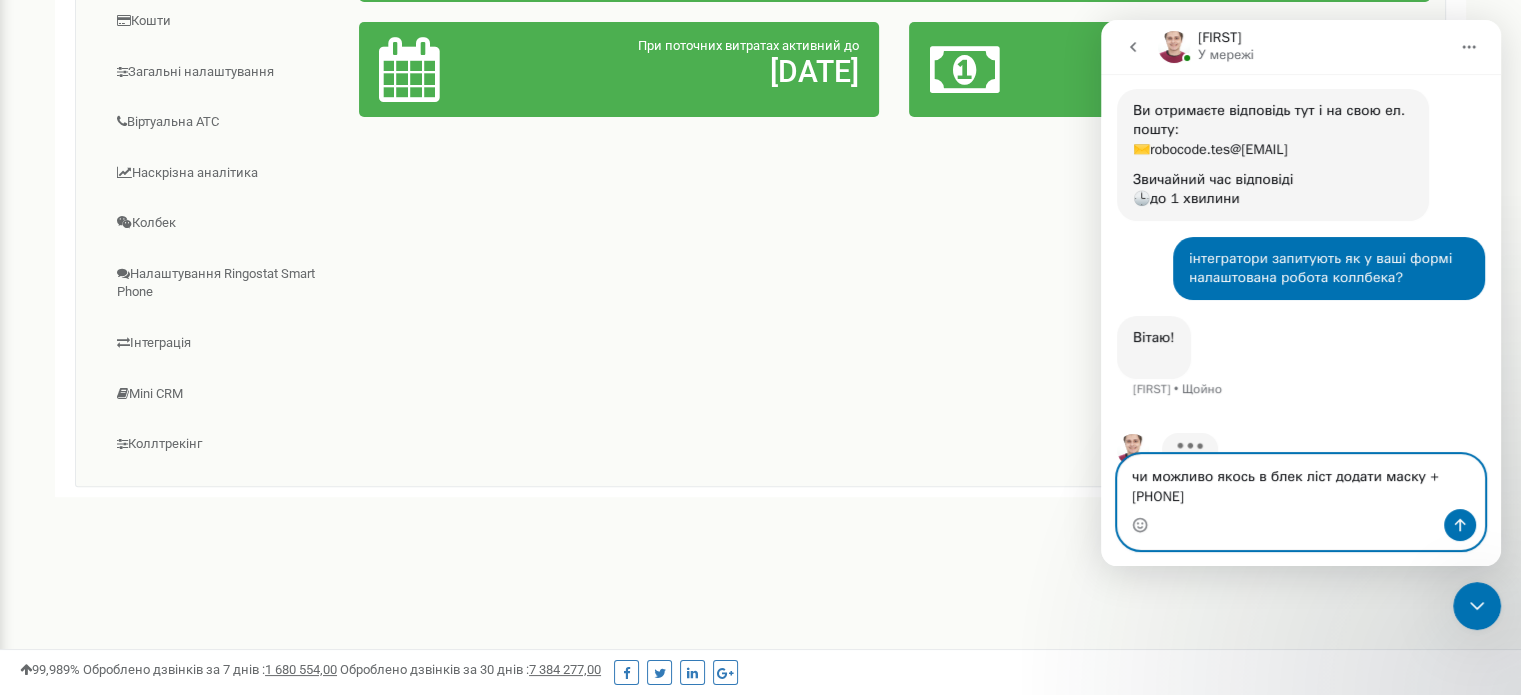 type on "чи можливо якось в блек ліст додати маску +[PHONE]?" 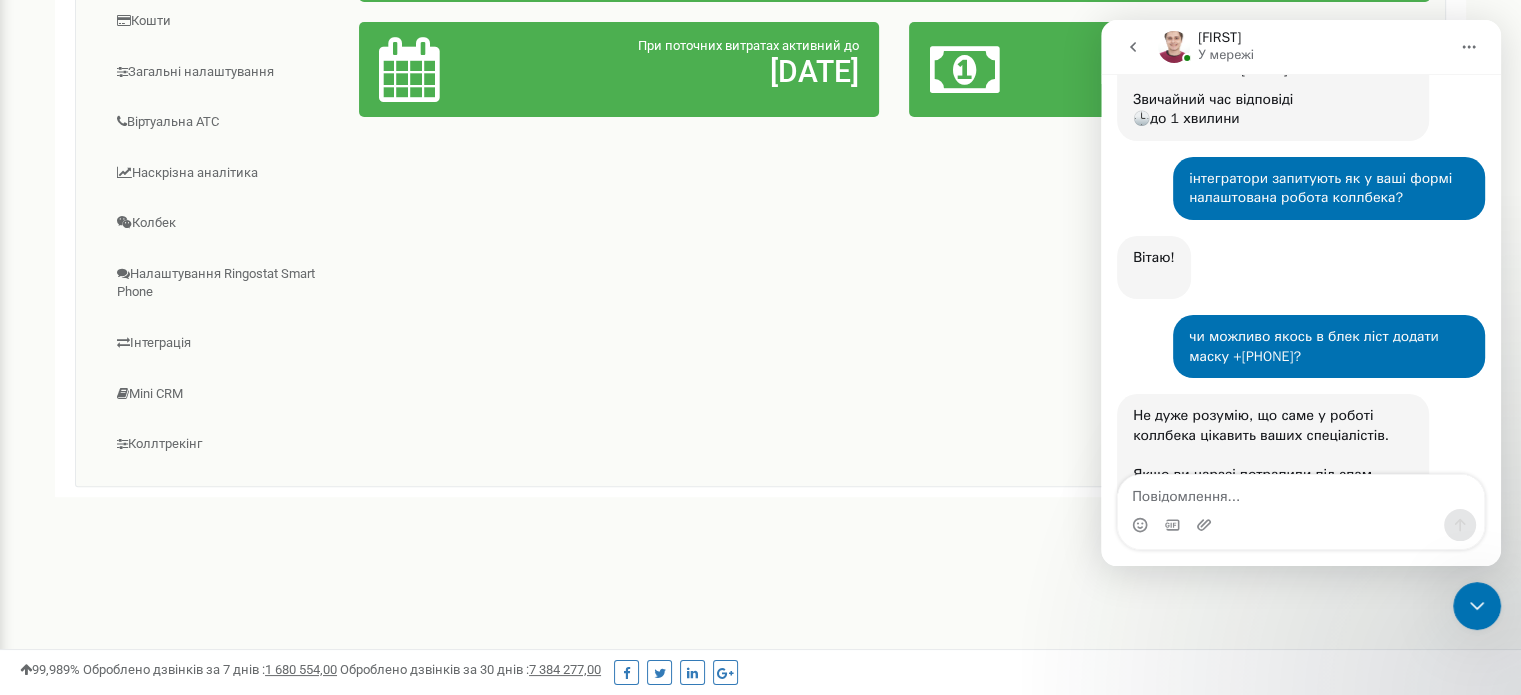 scroll, scrollTop: 408, scrollLeft: 0, axis: vertical 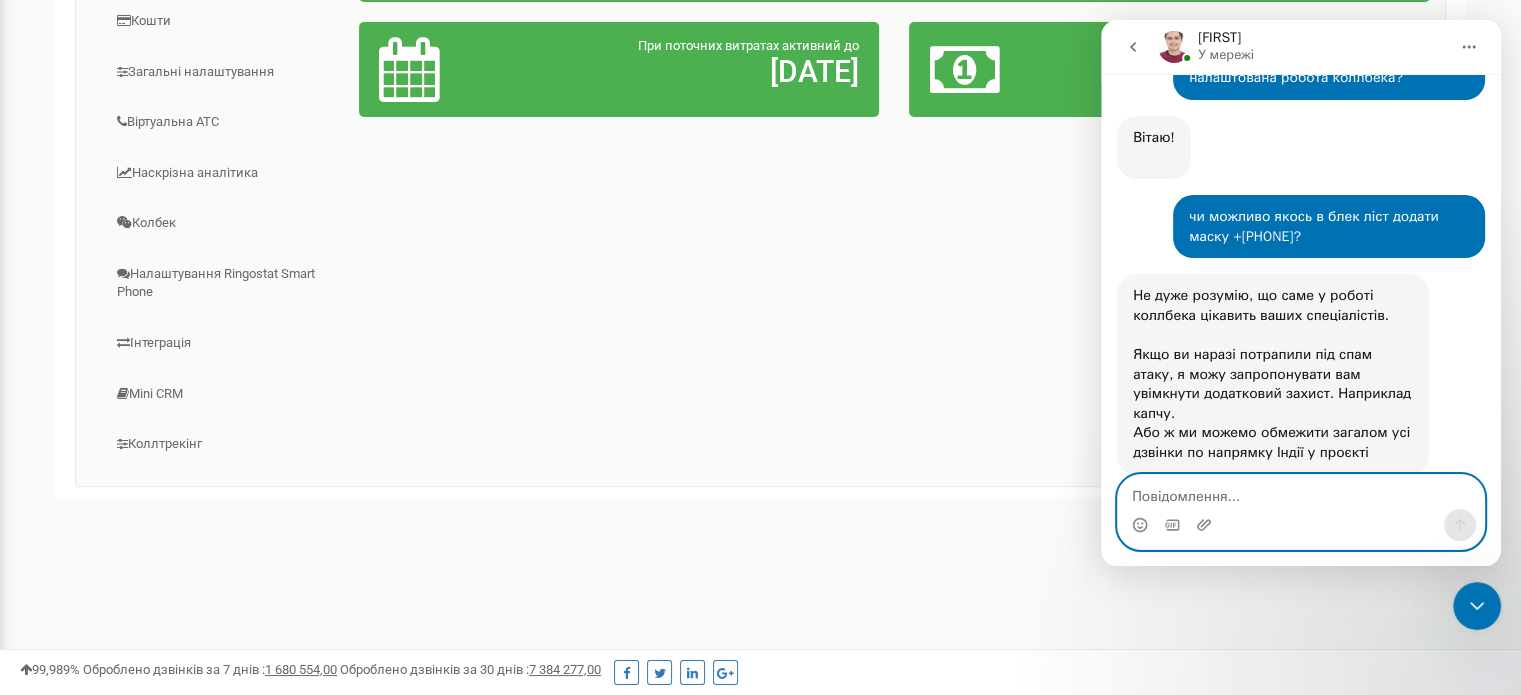 click at bounding box center (1301, 492) 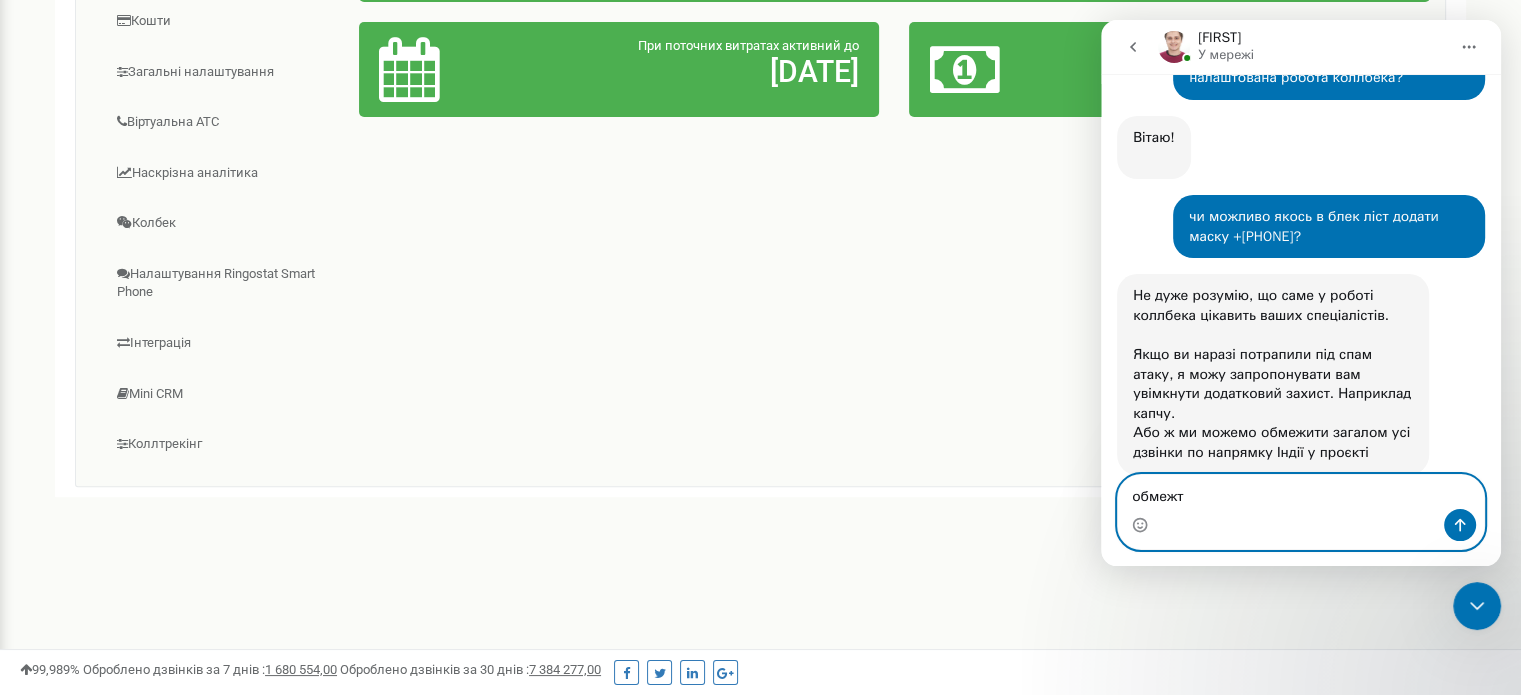 type on "обмежте" 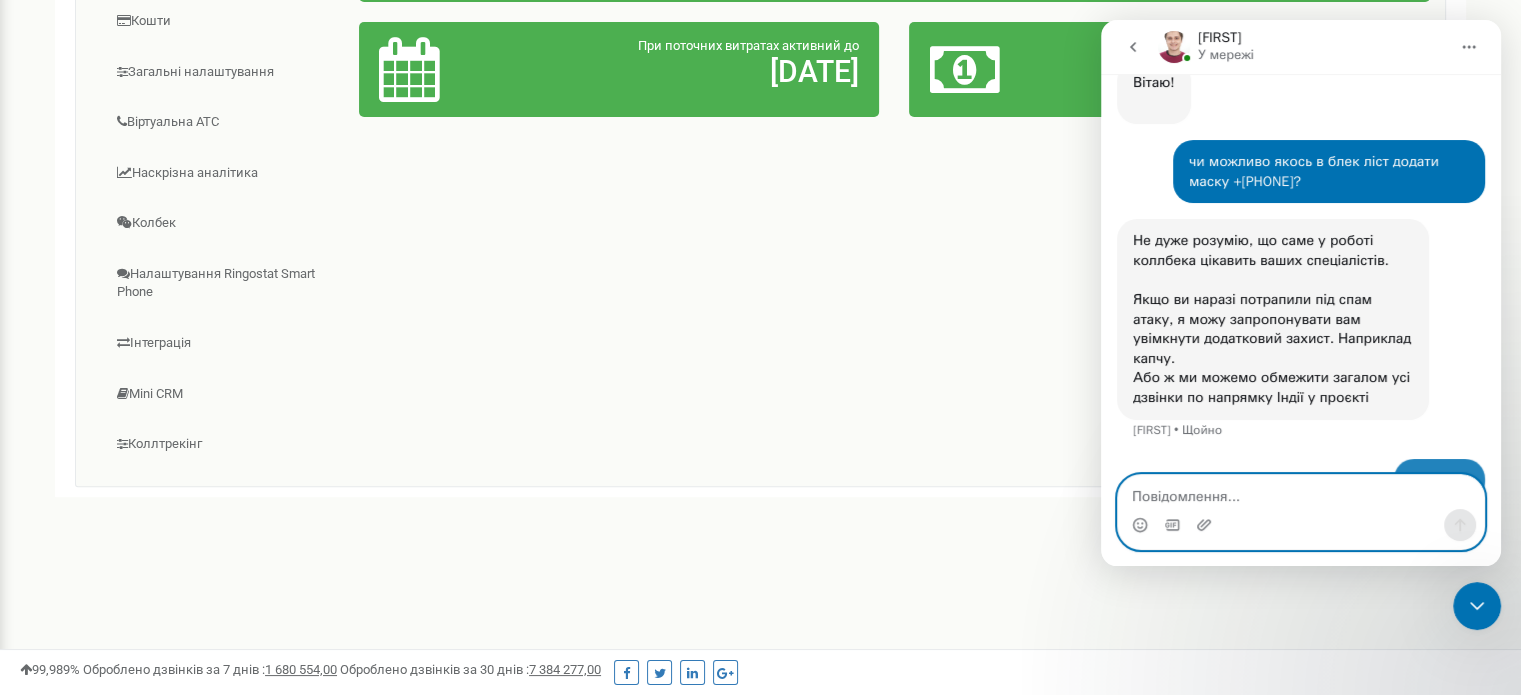 scroll, scrollTop: 468, scrollLeft: 0, axis: vertical 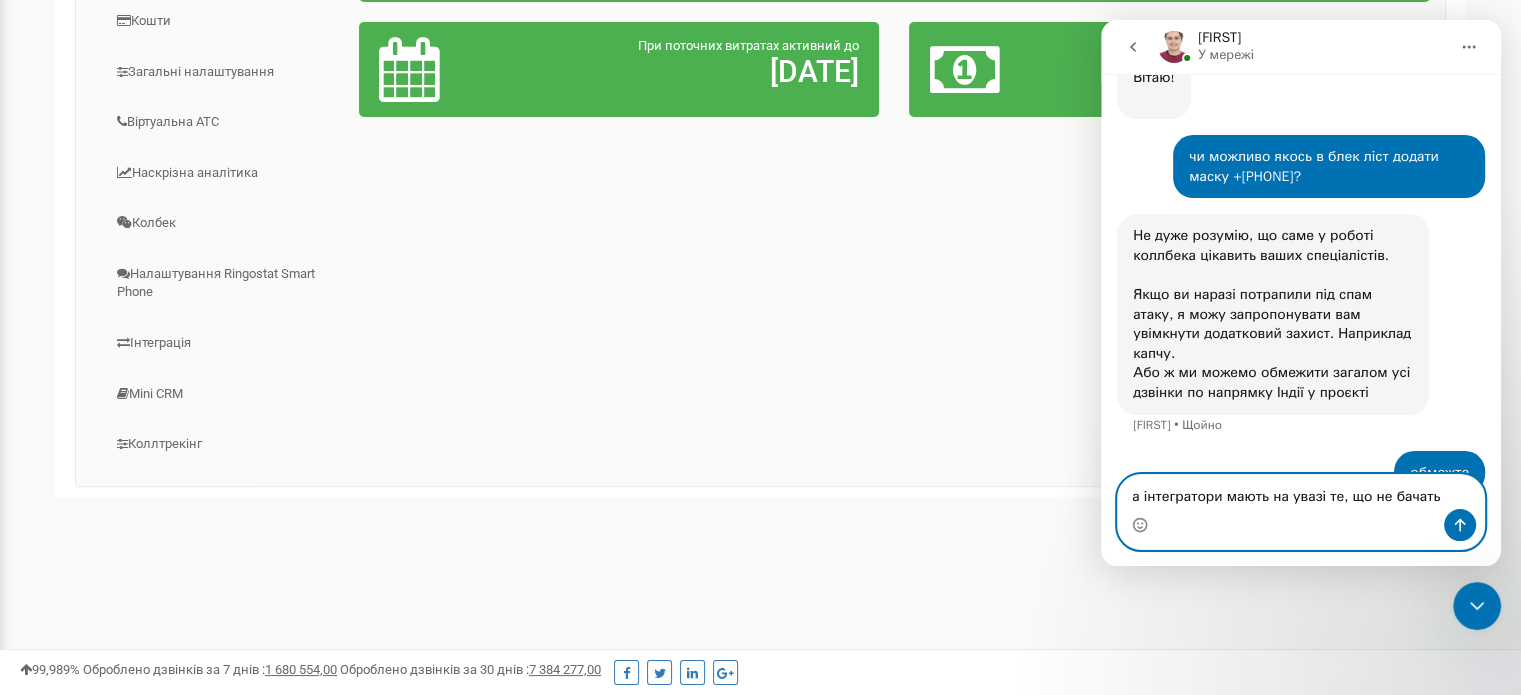 click on "а інтегратори мають на увазі те, що не бачать" at bounding box center (1301, 492) 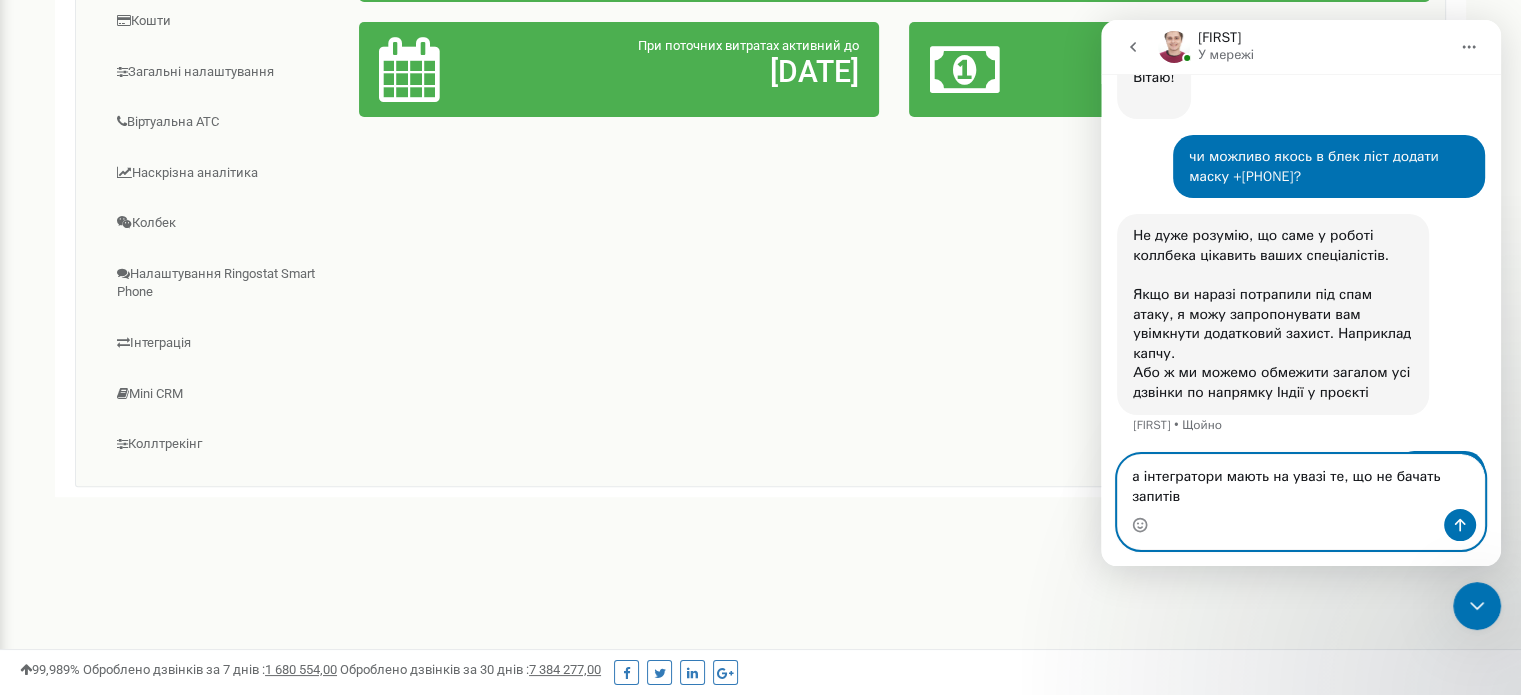 scroll, scrollTop: 488, scrollLeft: 0, axis: vertical 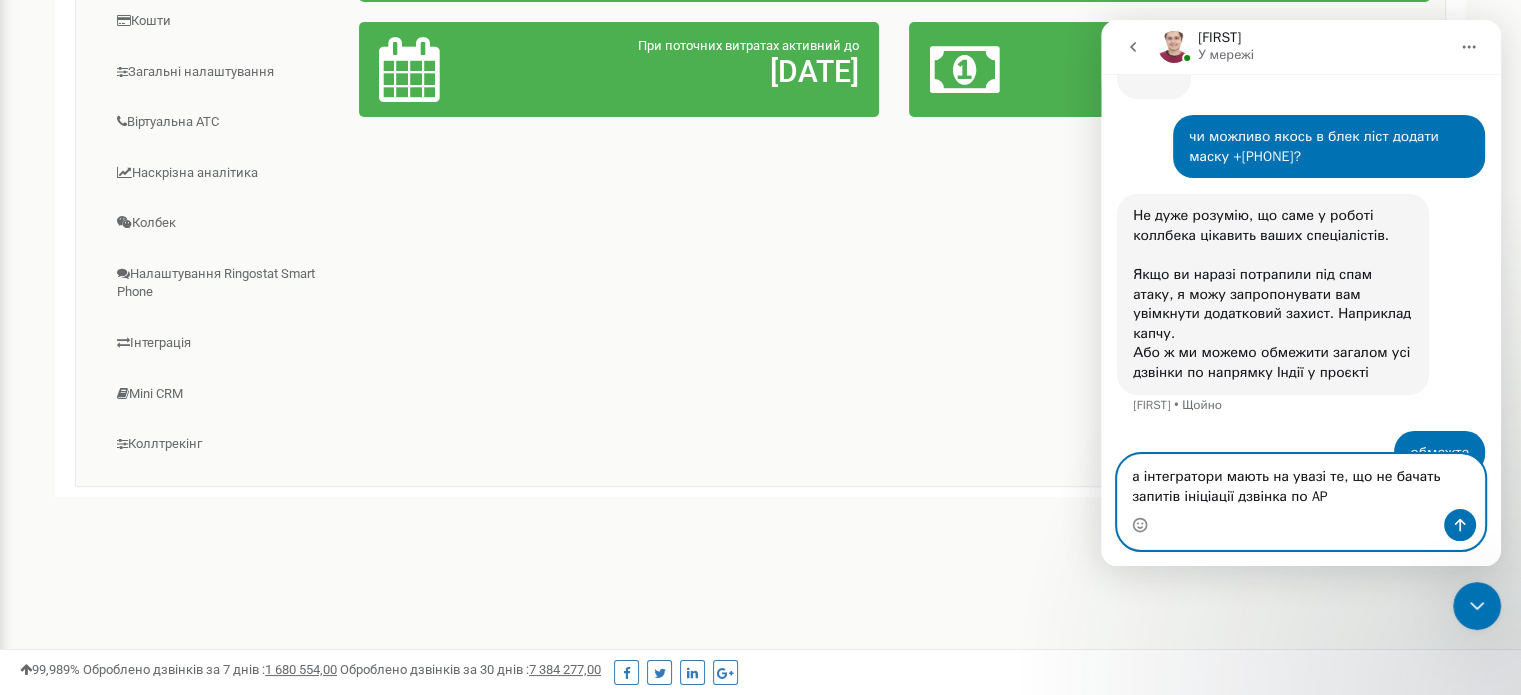 type on "а інтегратори мають на увазі те, що не бачать запитів ініціації дзвінка по API" 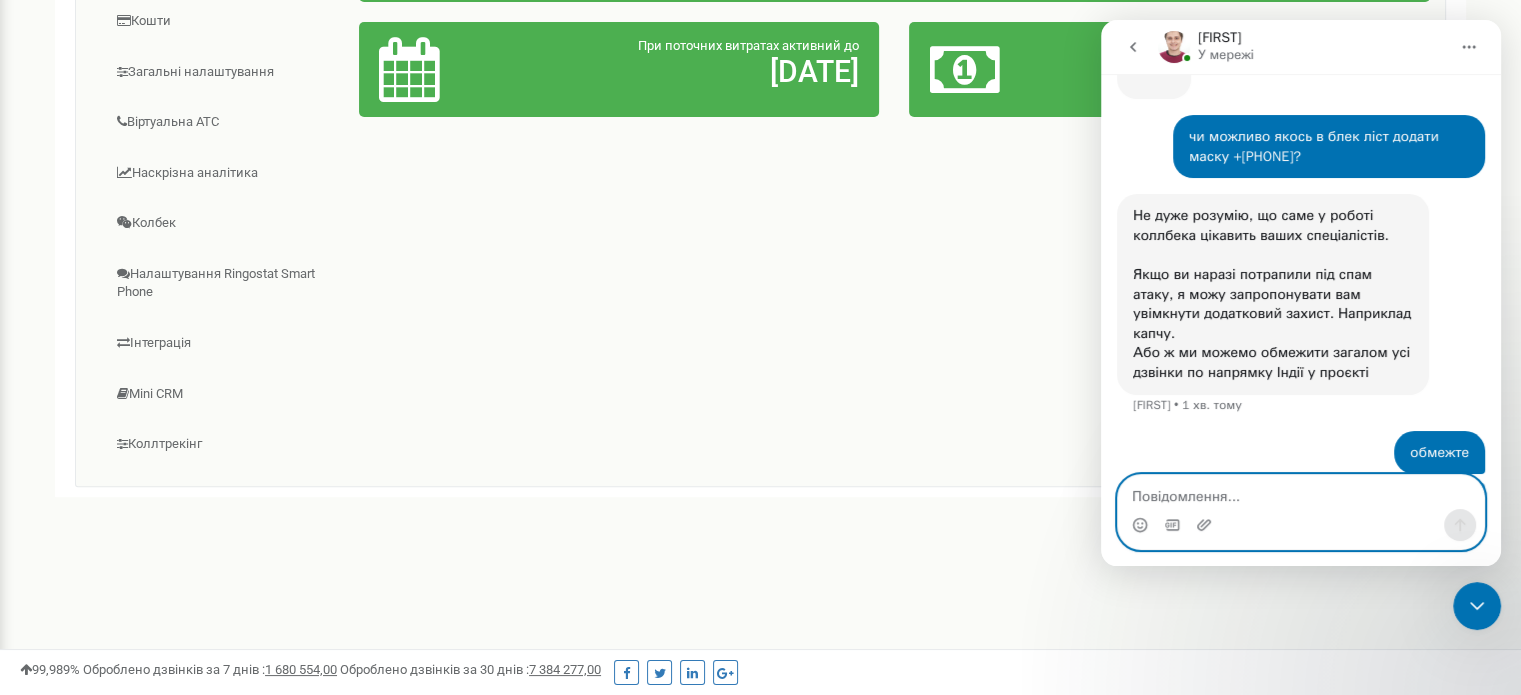 scroll, scrollTop: 533, scrollLeft: 0, axis: vertical 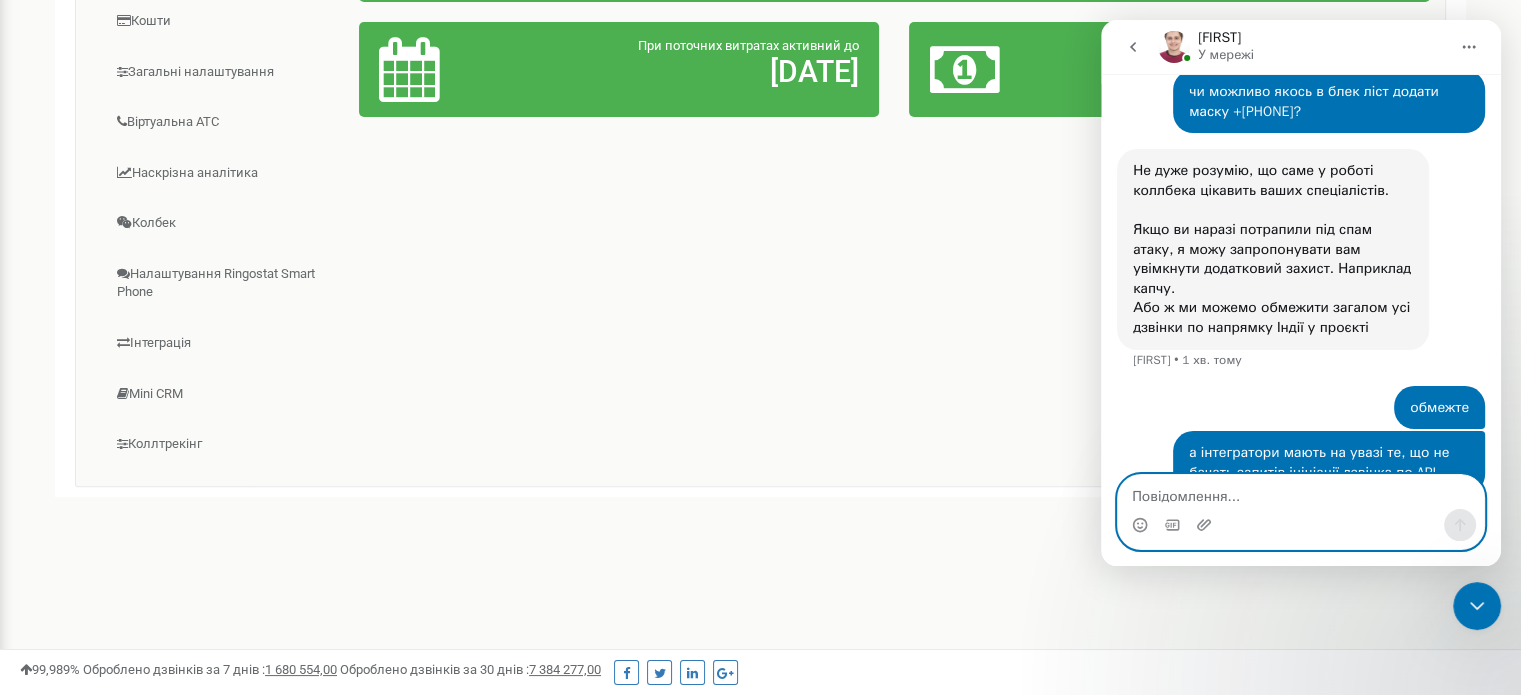 type 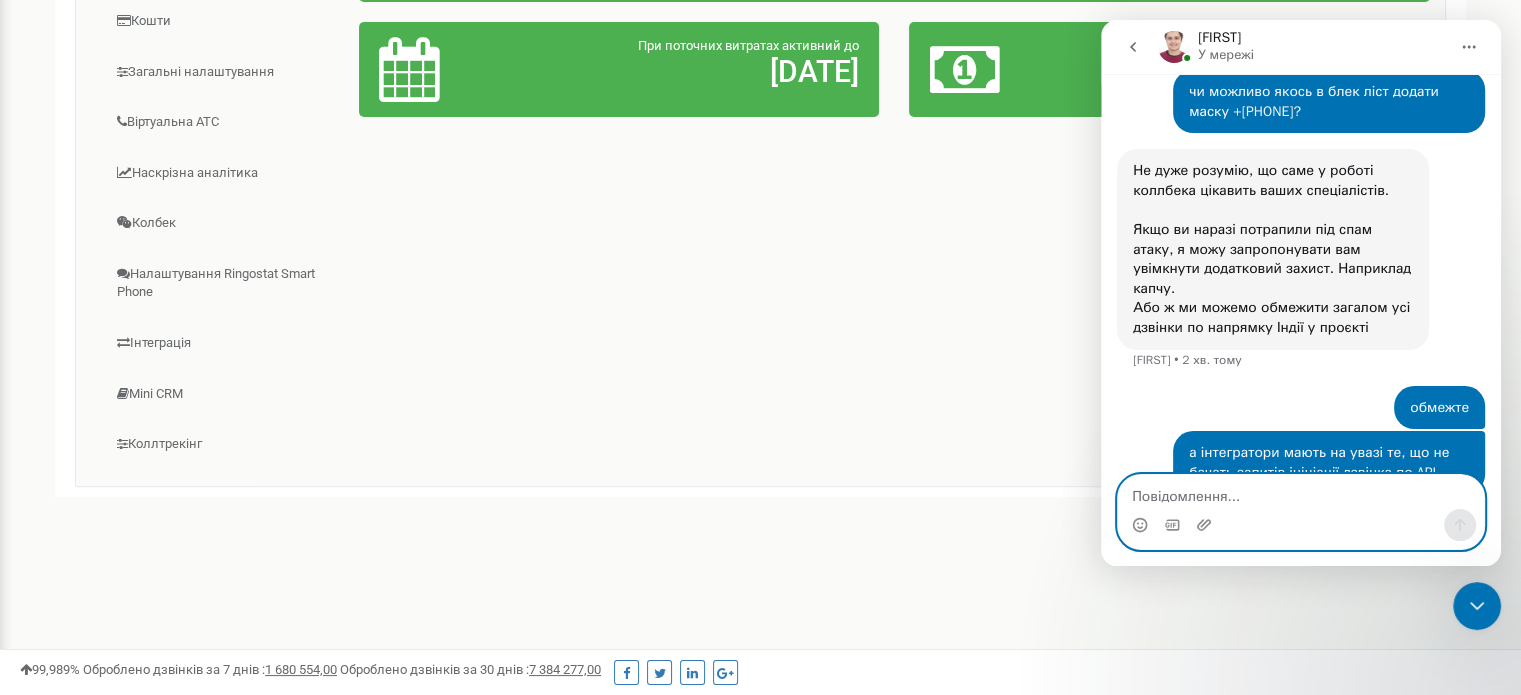 click at bounding box center (1301, 492) 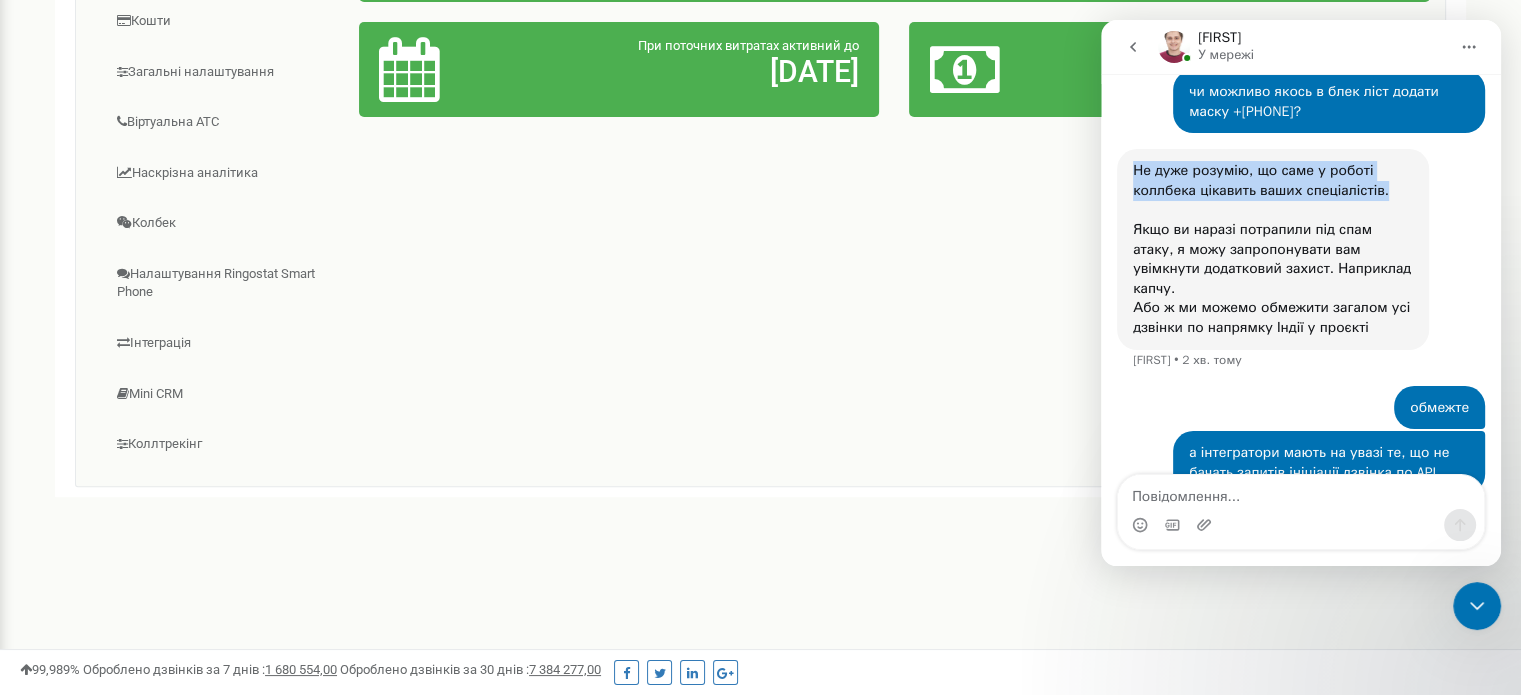 drag, startPoint x: 1130, startPoint y: 147, endPoint x: 1388, endPoint y: 162, distance: 258.43567 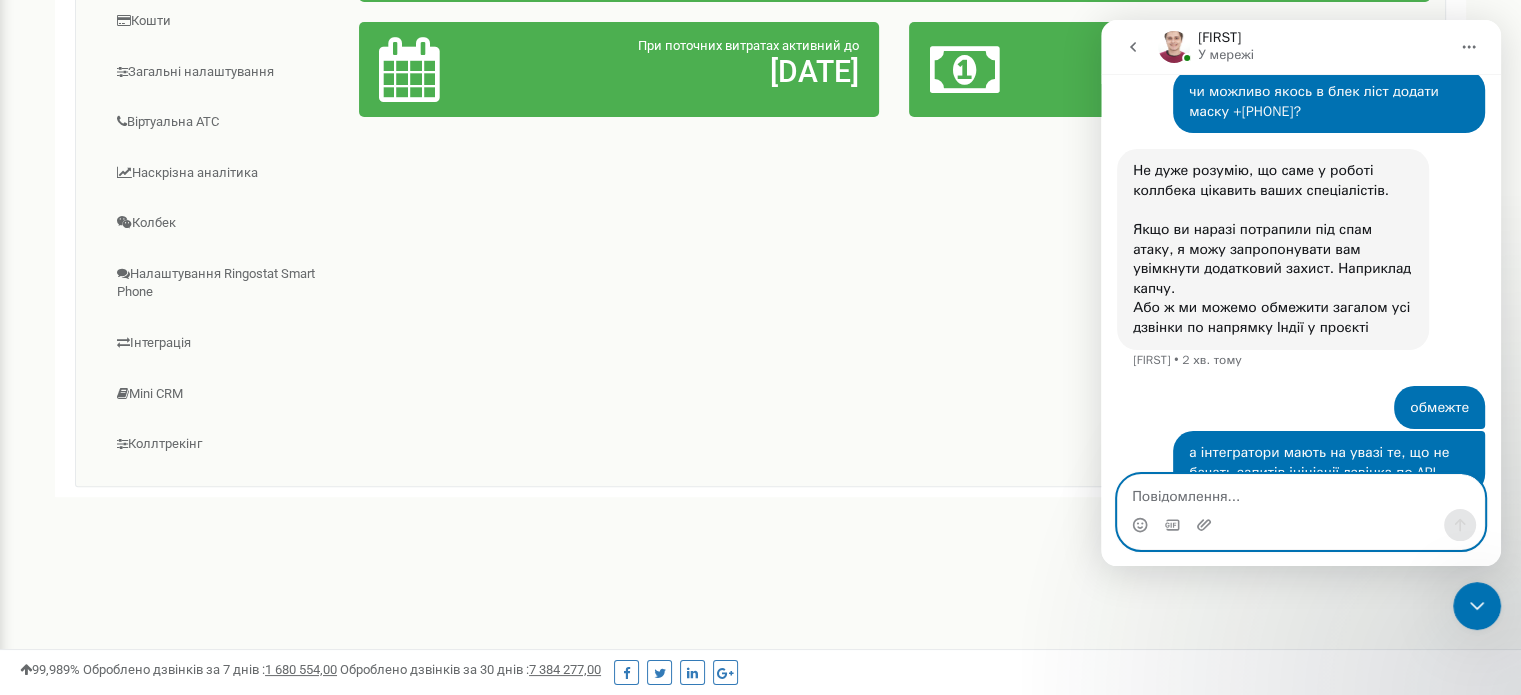 click at bounding box center (1301, 492) 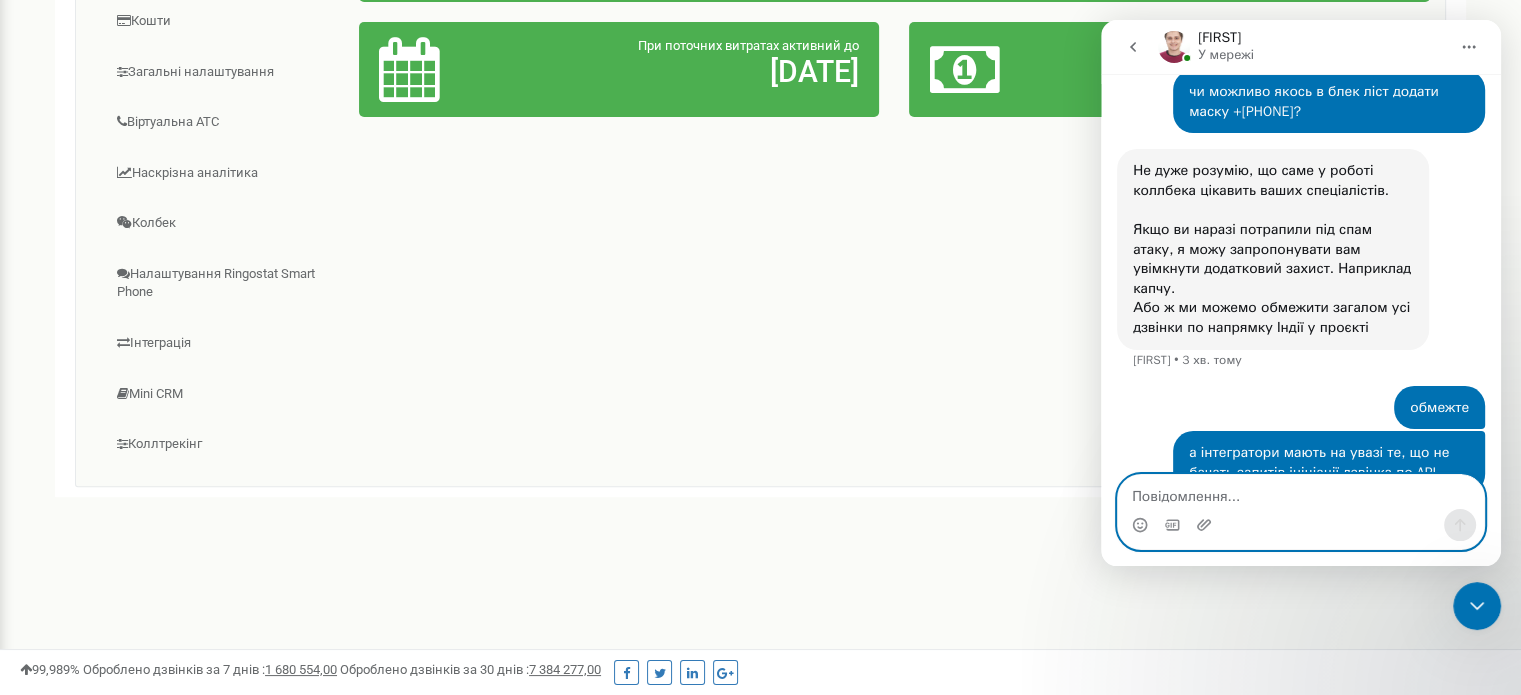 click at bounding box center (1301, 492) 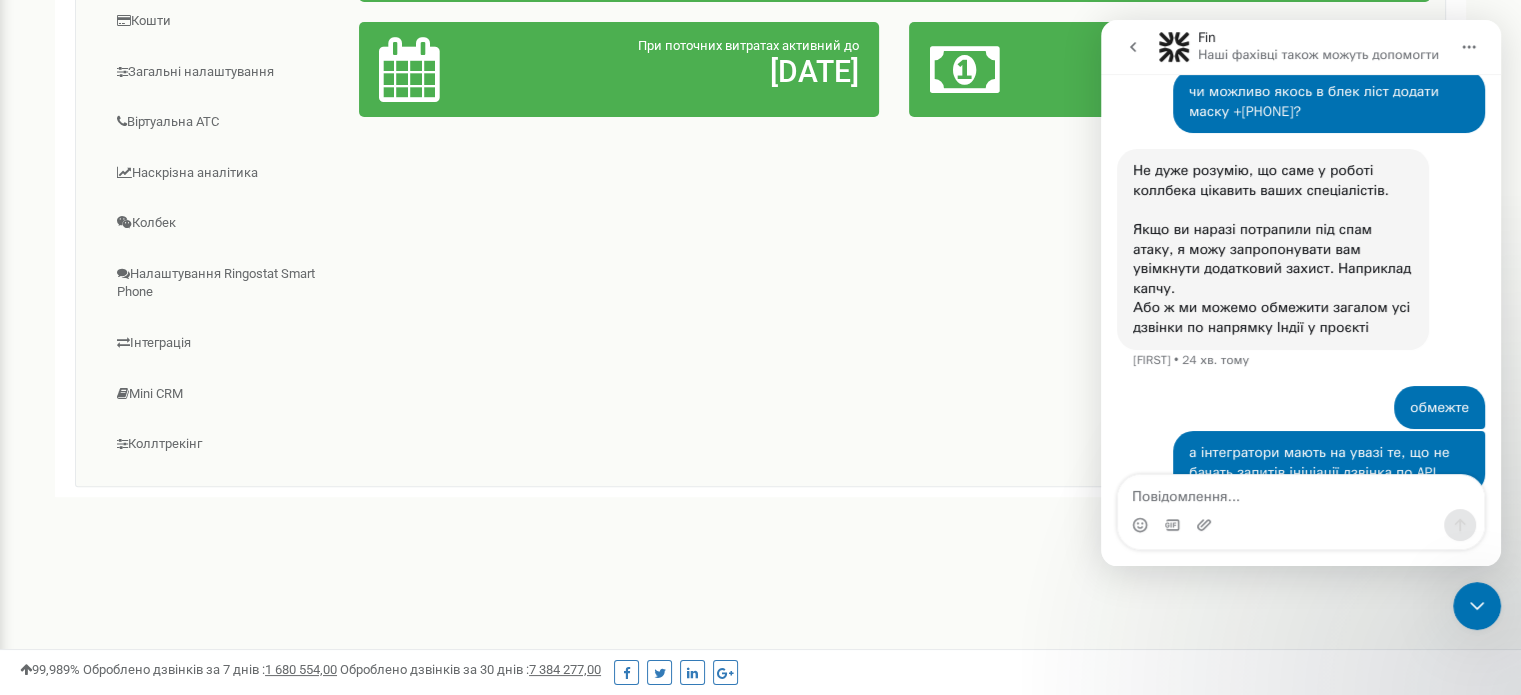 scroll, scrollTop: 2, scrollLeft: 0, axis: vertical 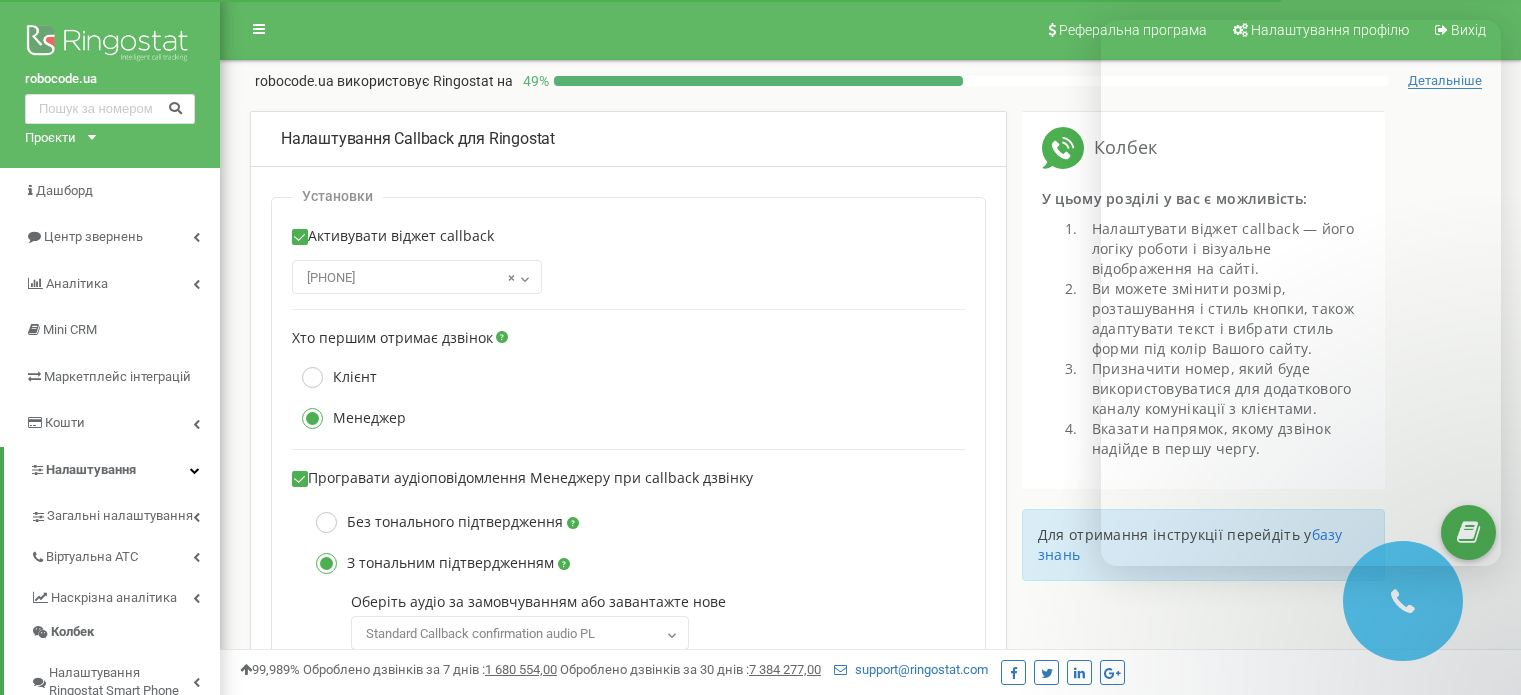 select on "callback_ton_pl.wav:standard callback with confirmation pl" 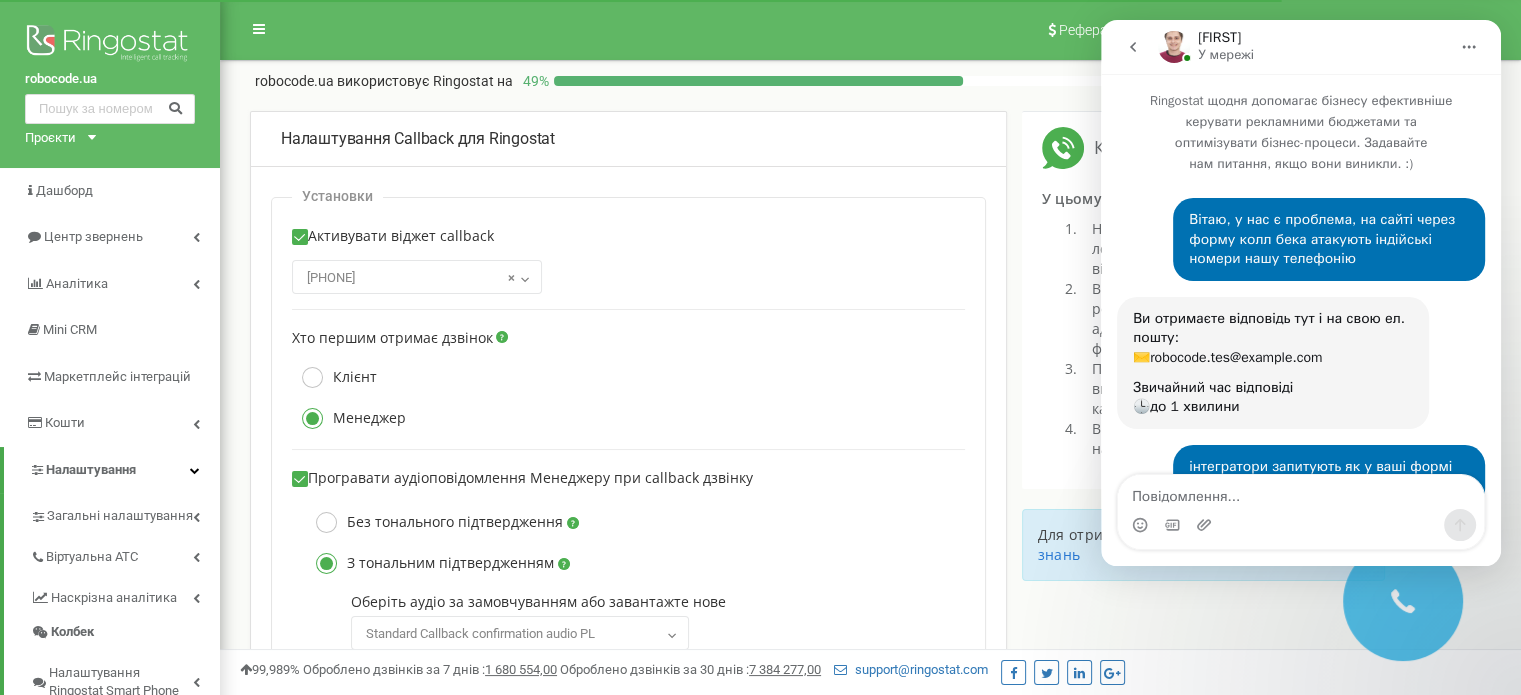 scroll, scrollTop: 0, scrollLeft: 0, axis: both 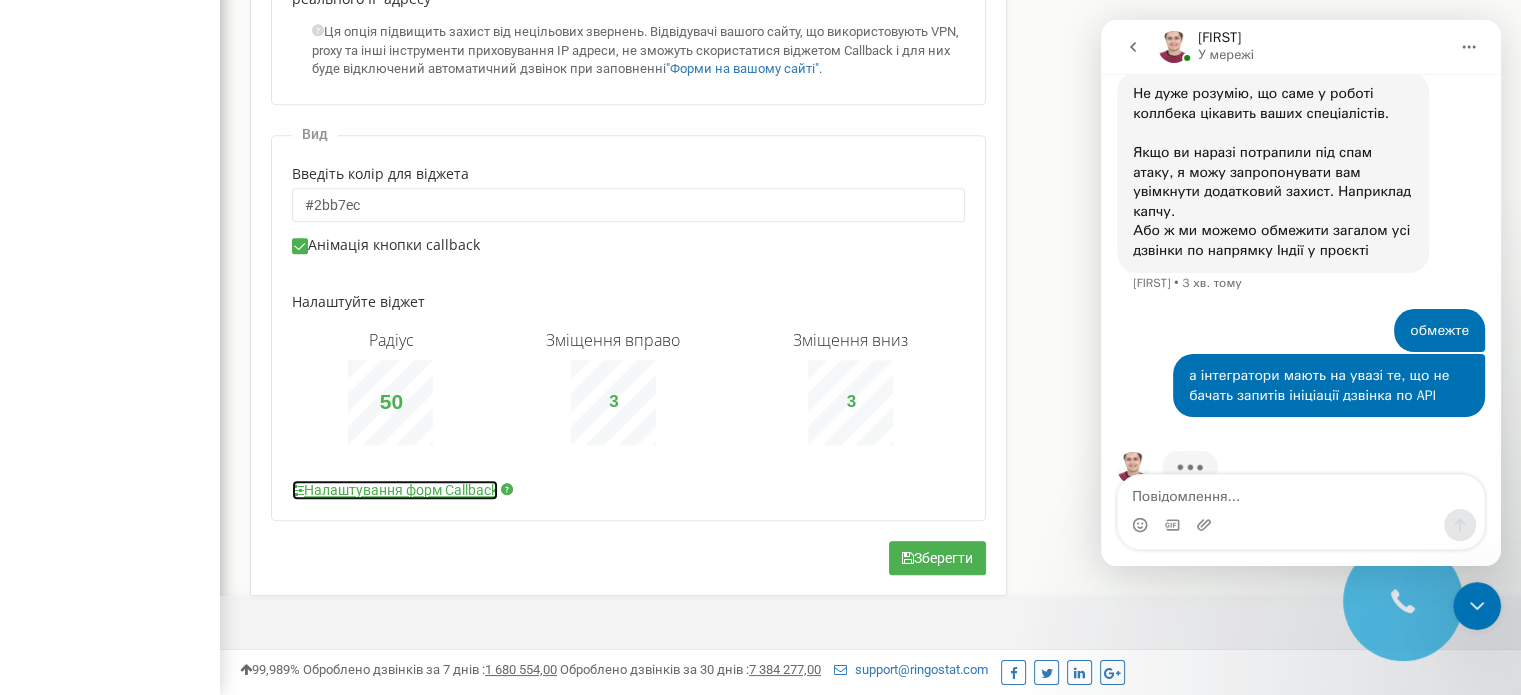click on "Налаштування форм Callback" at bounding box center (395, 490) 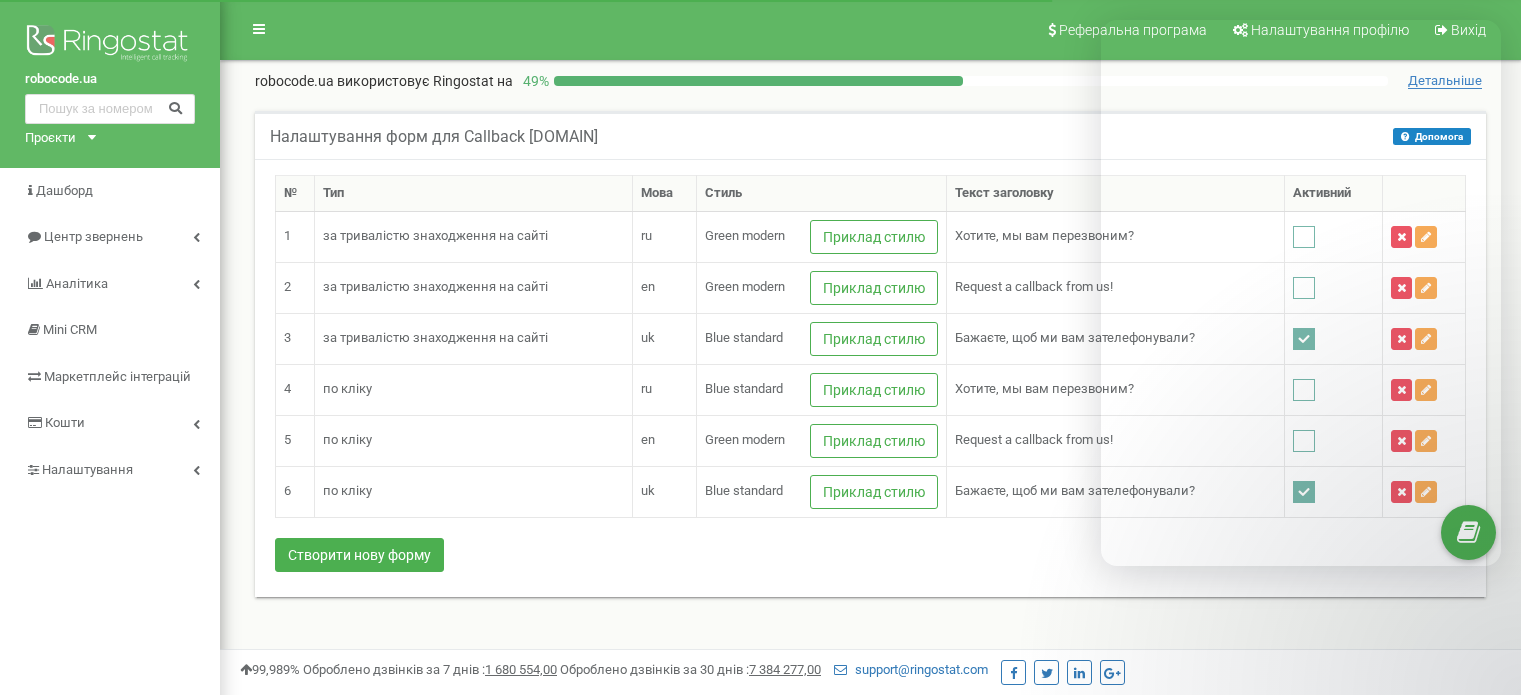scroll, scrollTop: 0, scrollLeft: 0, axis: both 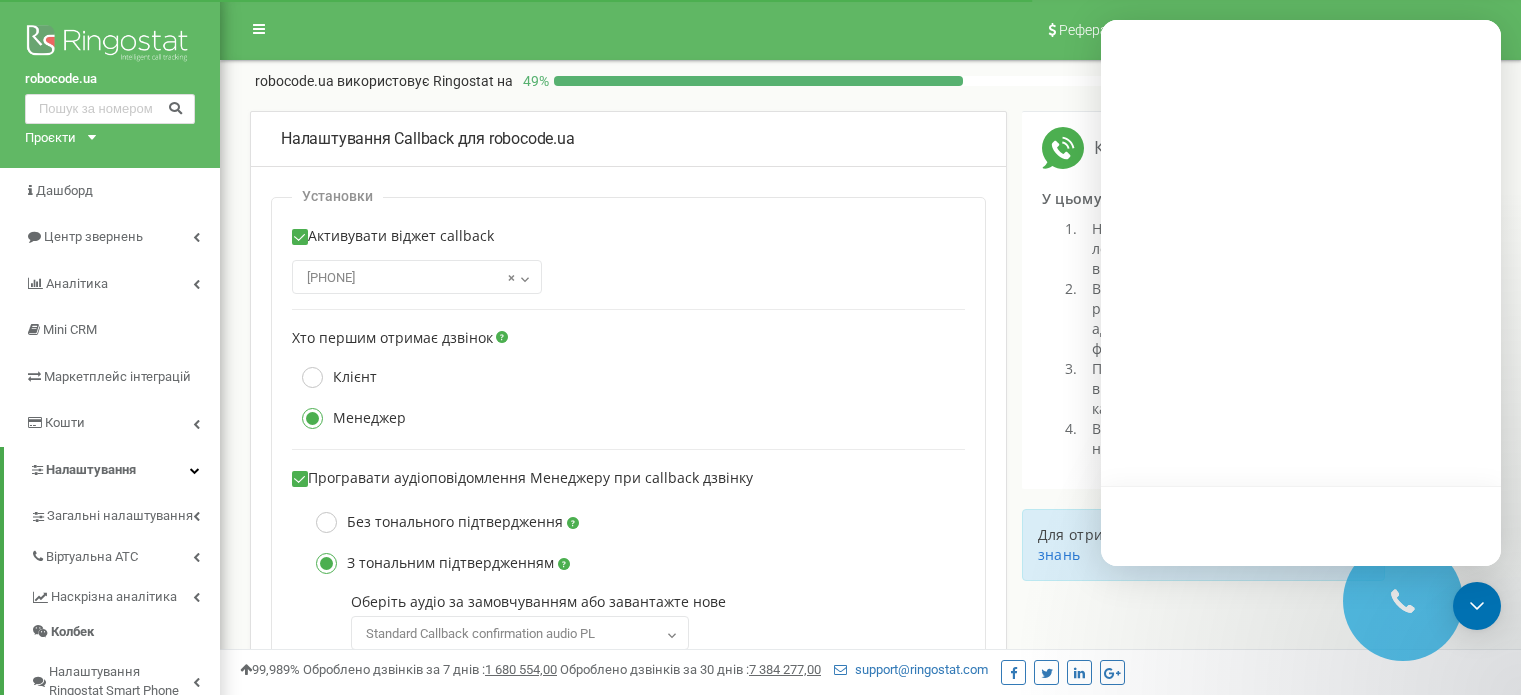 select on "callback_ton_pl.wav:standard callback with confirmation pl" 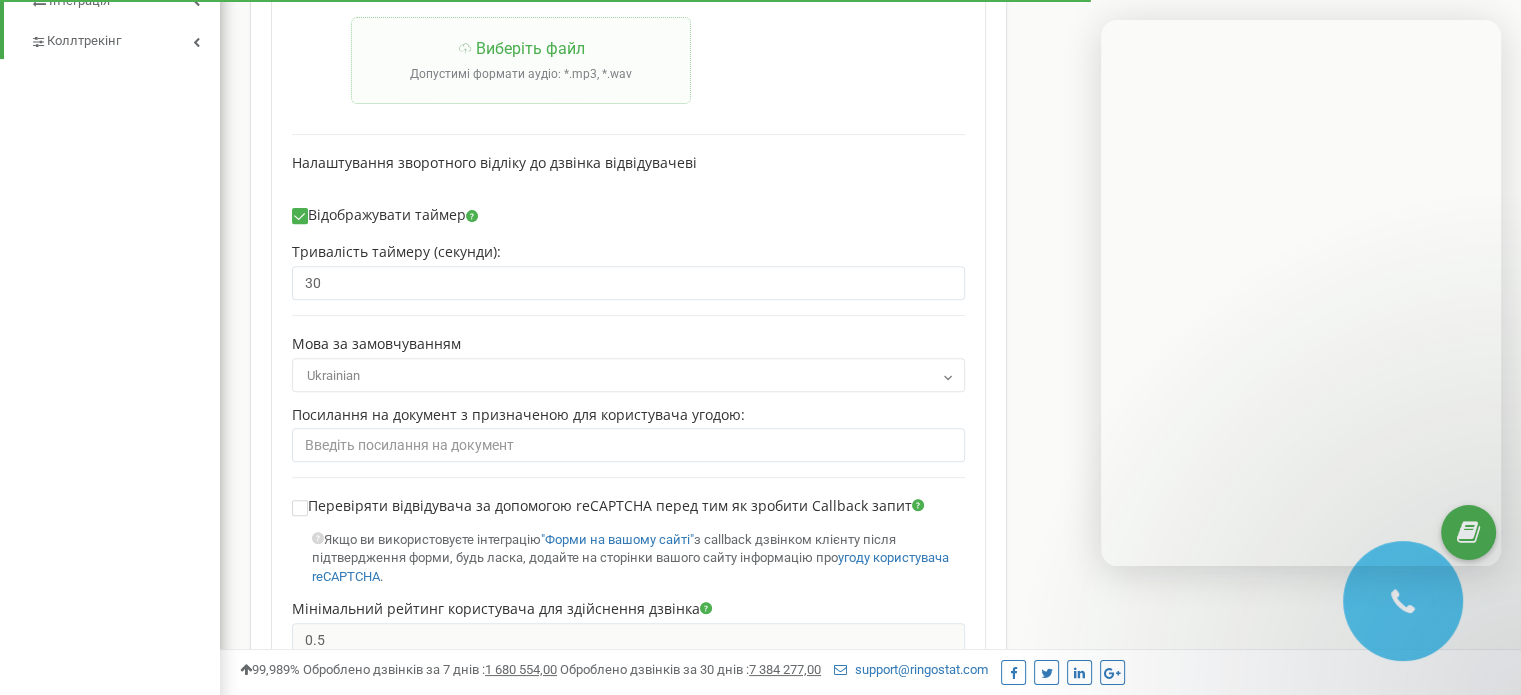 scroll, scrollTop: 729, scrollLeft: 0, axis: vertical 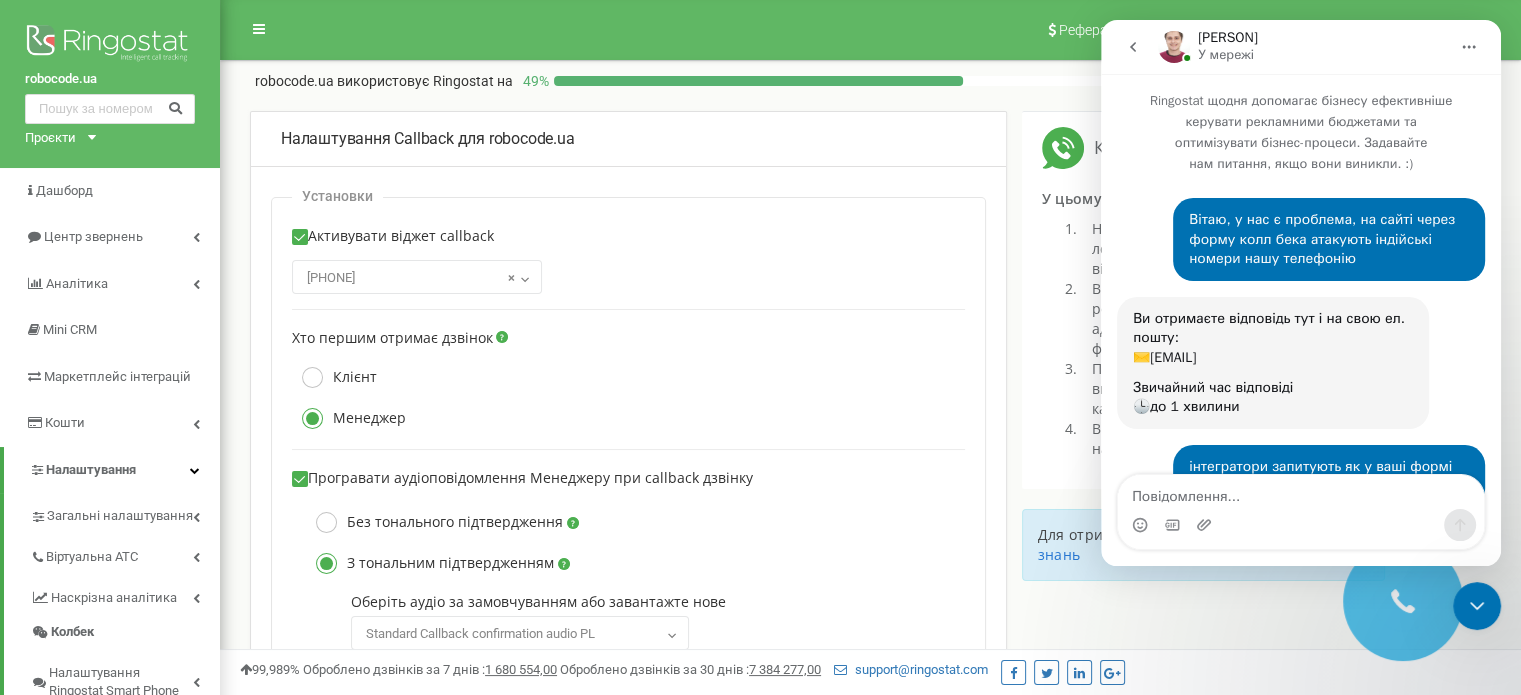 click on "Artur У мережі" at bounding box center [1303, 47] 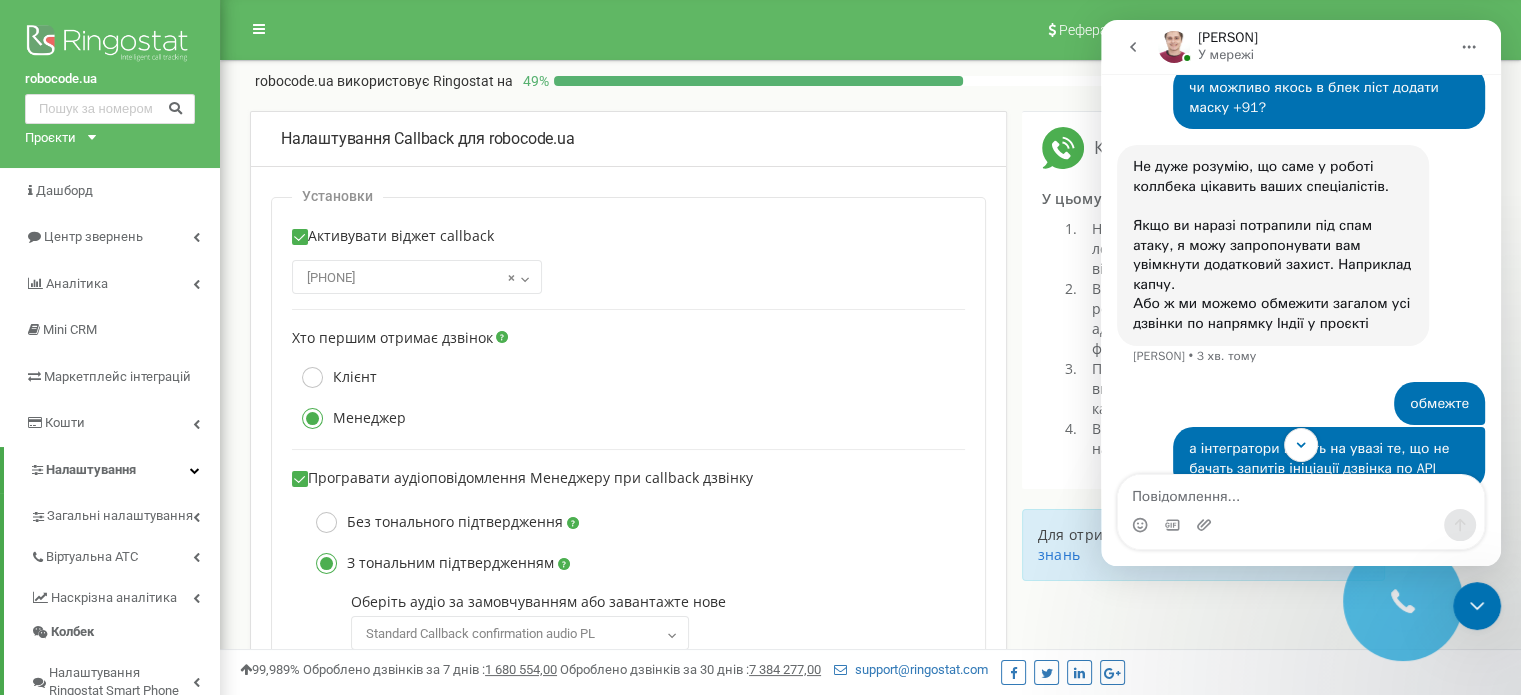 scroll, scrollTop: 609, scrollLeft: 0, axis: vertical 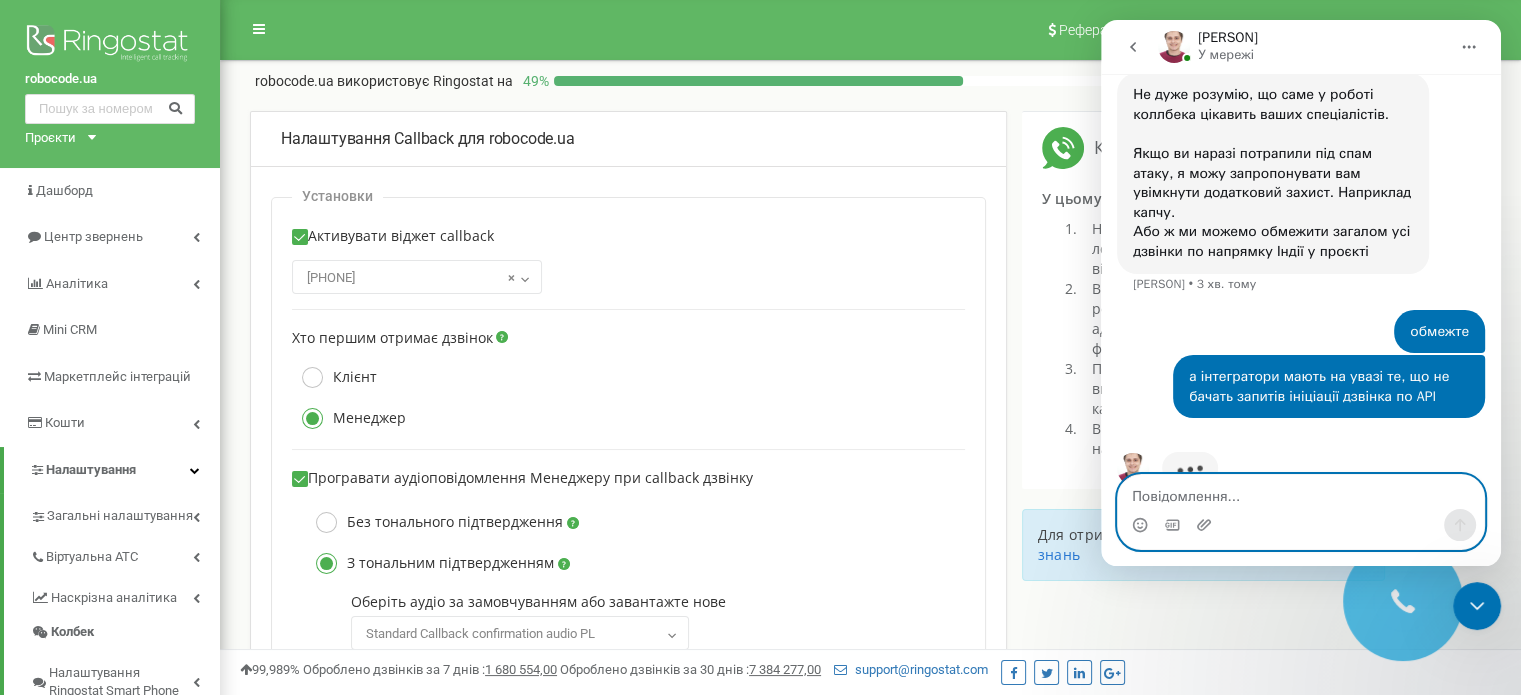 click at bounding box center (1301, 492) 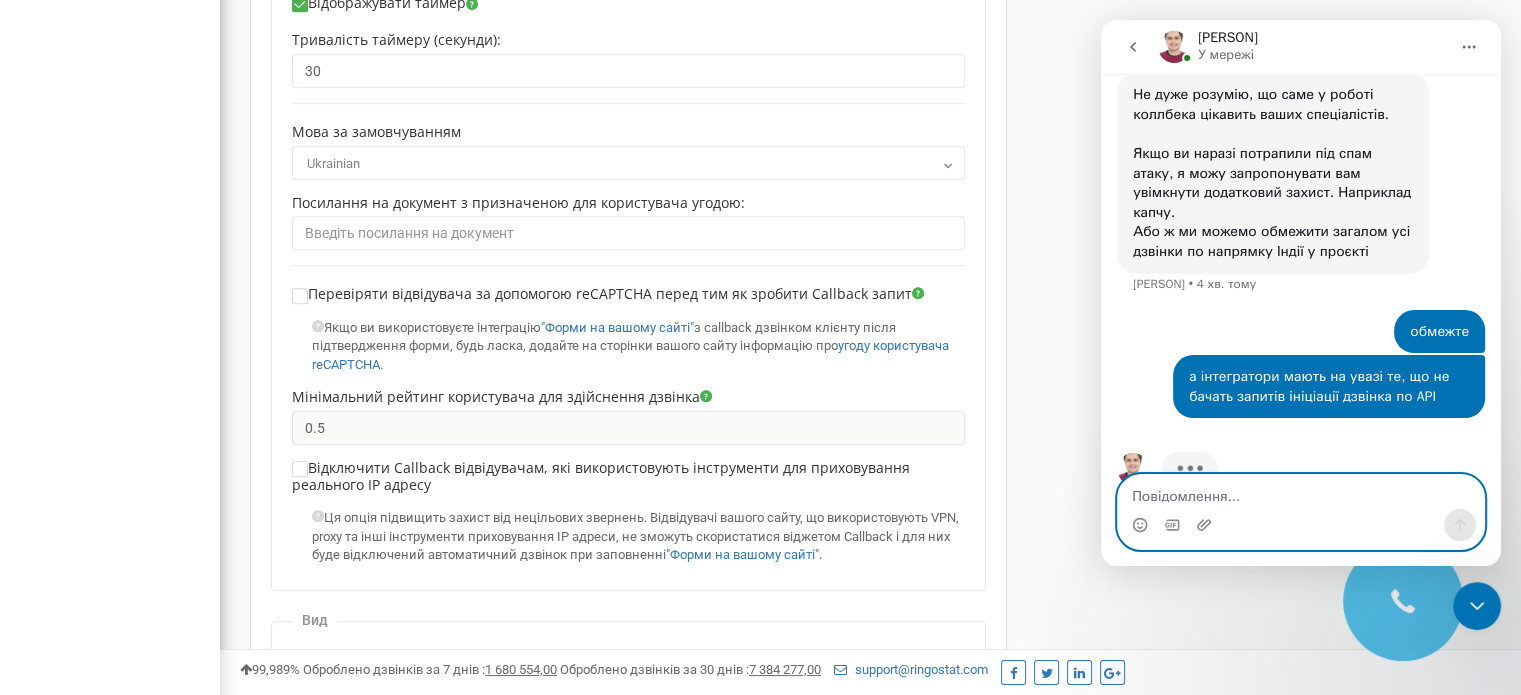 scroll, scrollTop: 1100, scrollLeft: 0, axis: vertical 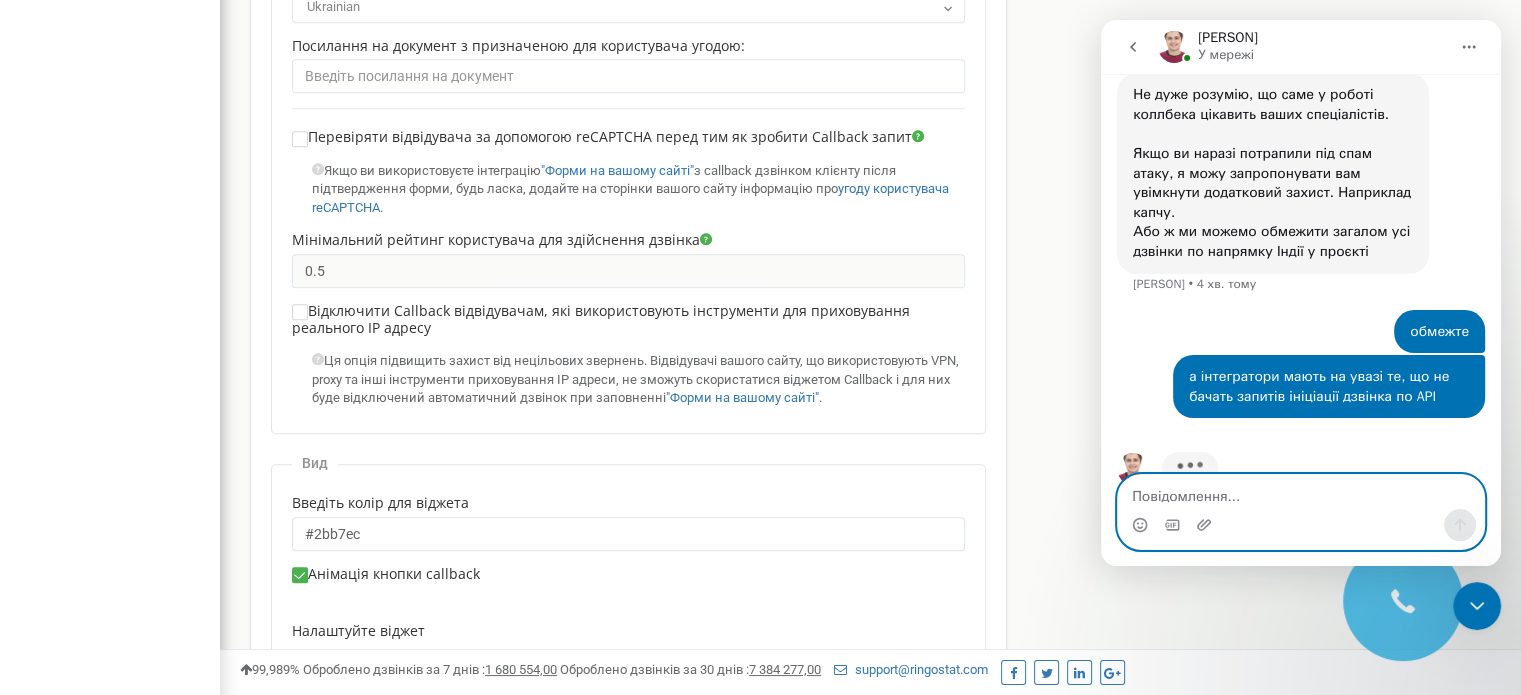 click at bounding box center (1301, 492) 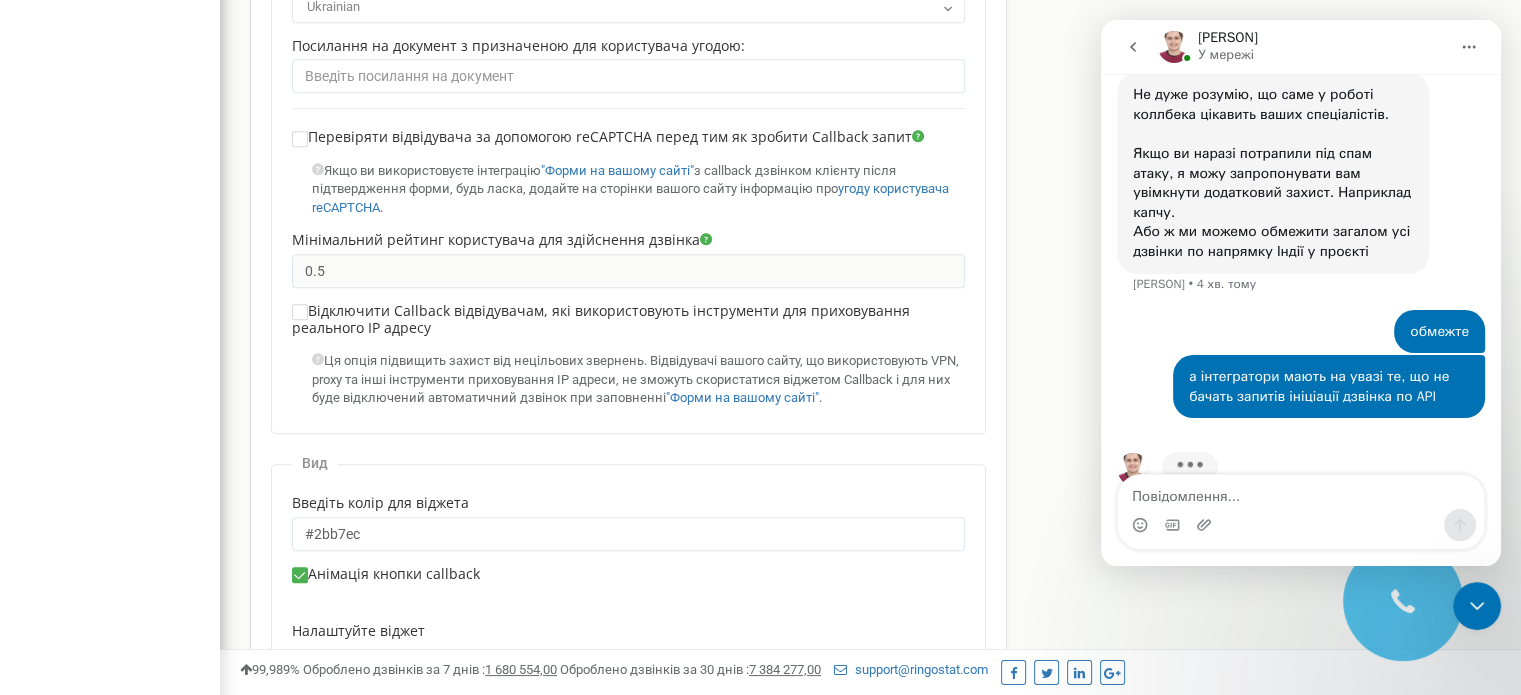 drag, startPoint x: 431, startPoint y: 335, endPoint x: 322, endPoint y: 310, distance: 111.83023 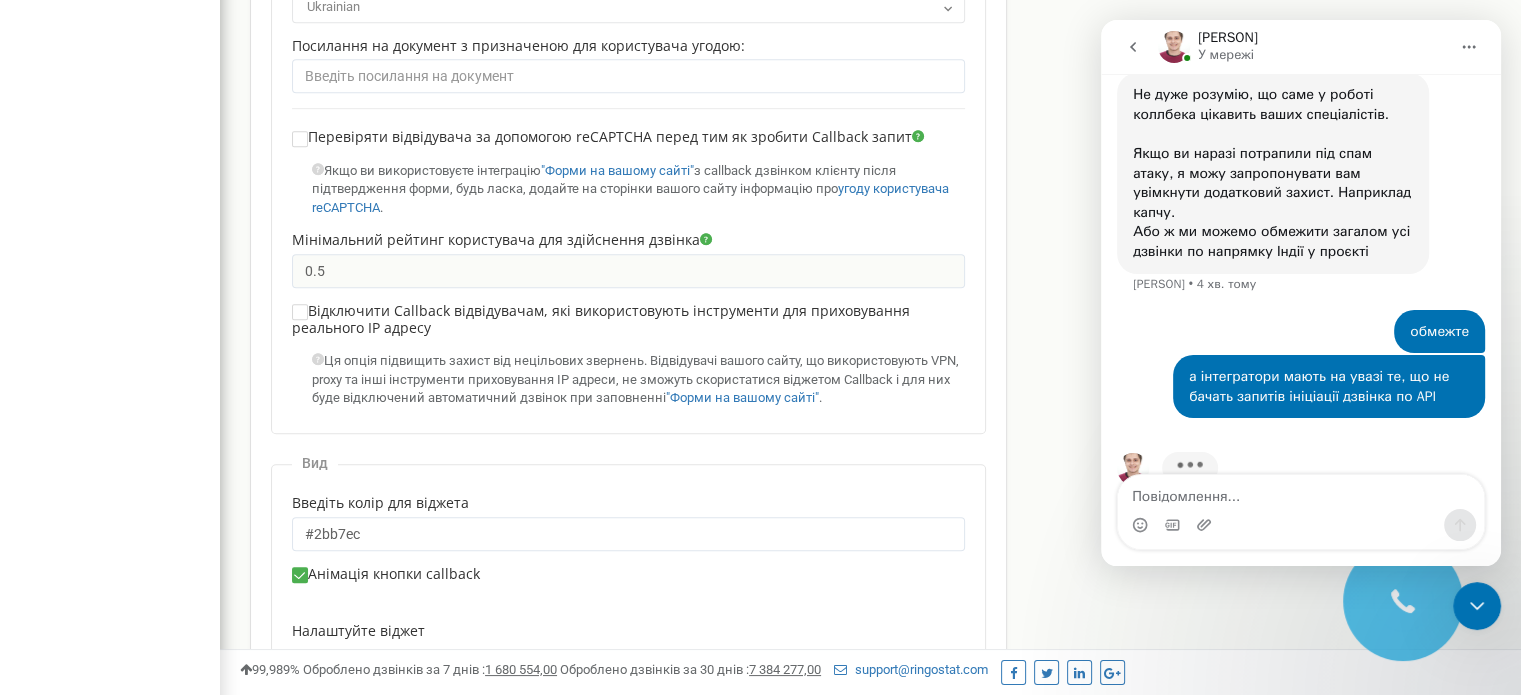 click on "Відключити Callback відвідувачам, які використовують інструменти для приховування реального IP адресу" at bounding box center (628, 325) 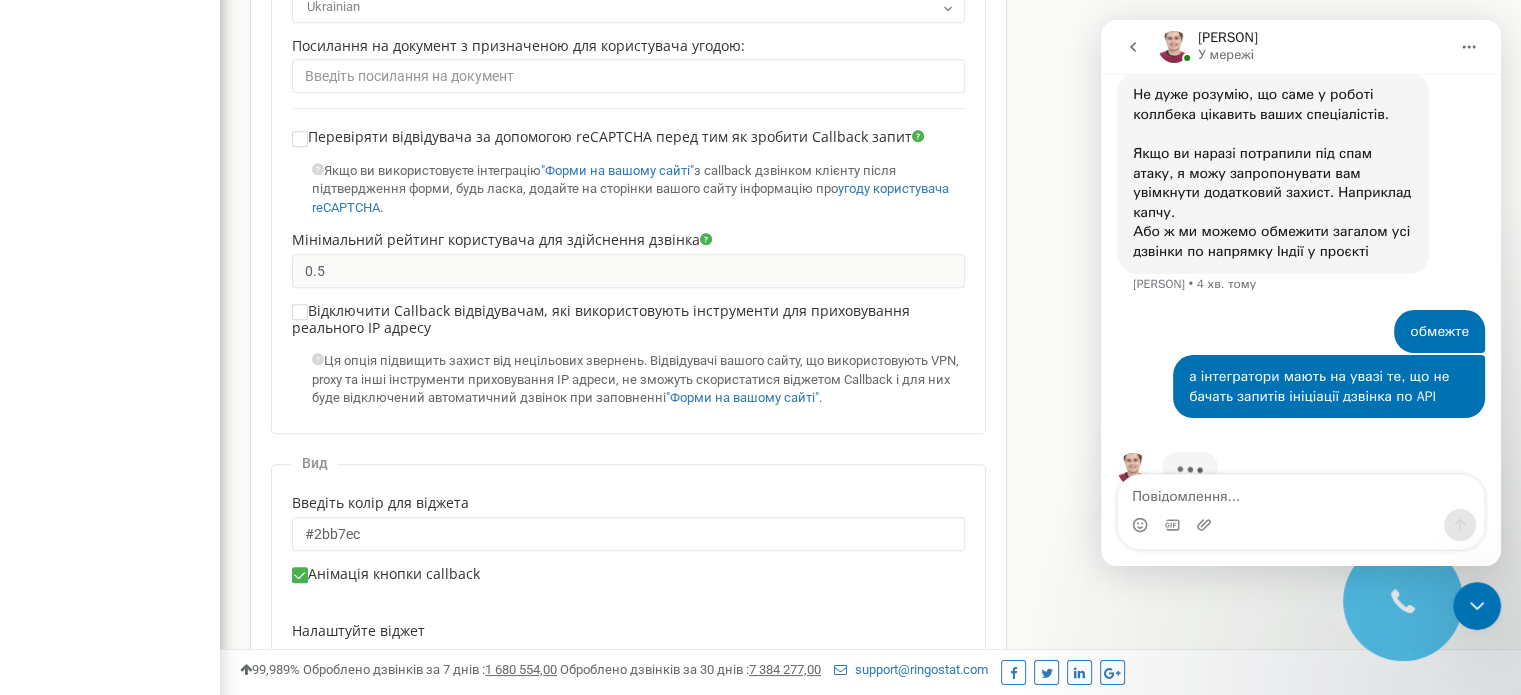 checkbox on "true" 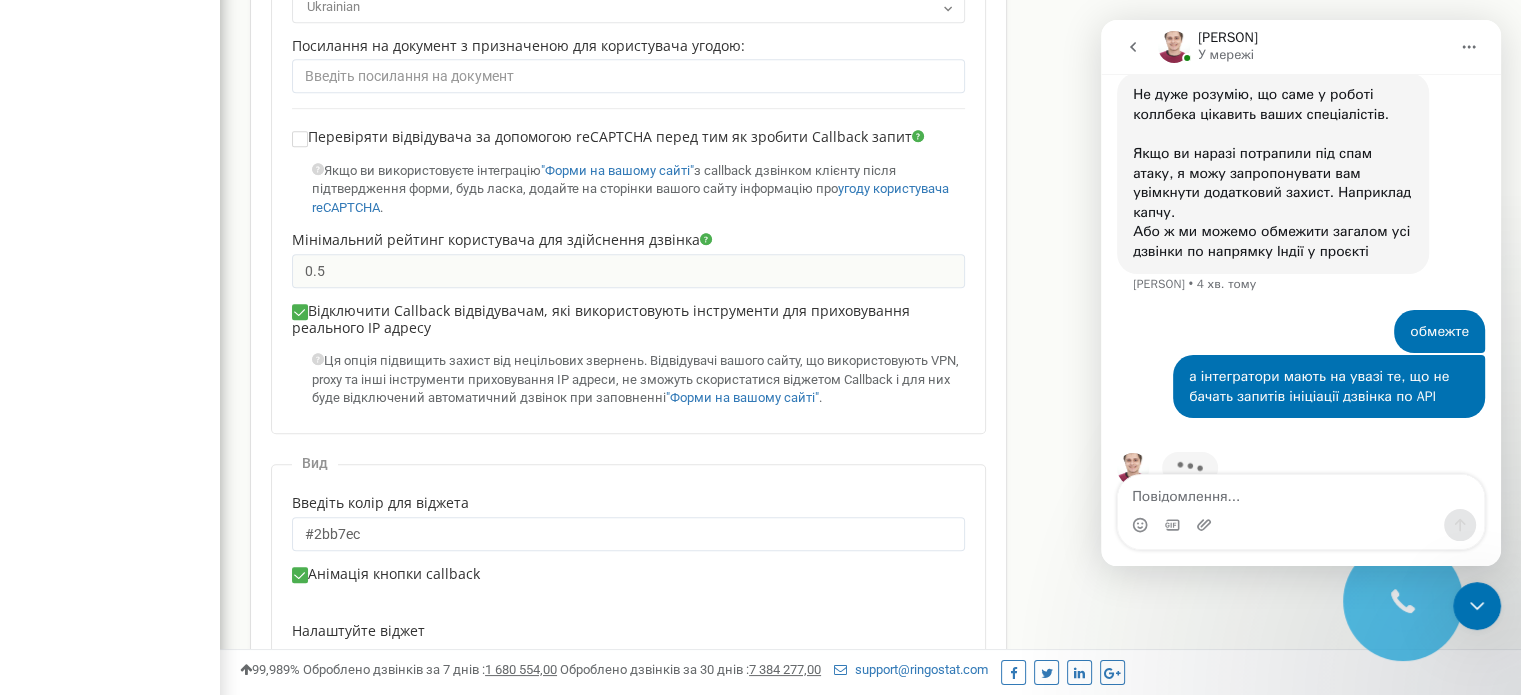 copy on "Відключити Callback відвідувачам, які використовують інструменти для приховування реального IP адресу" 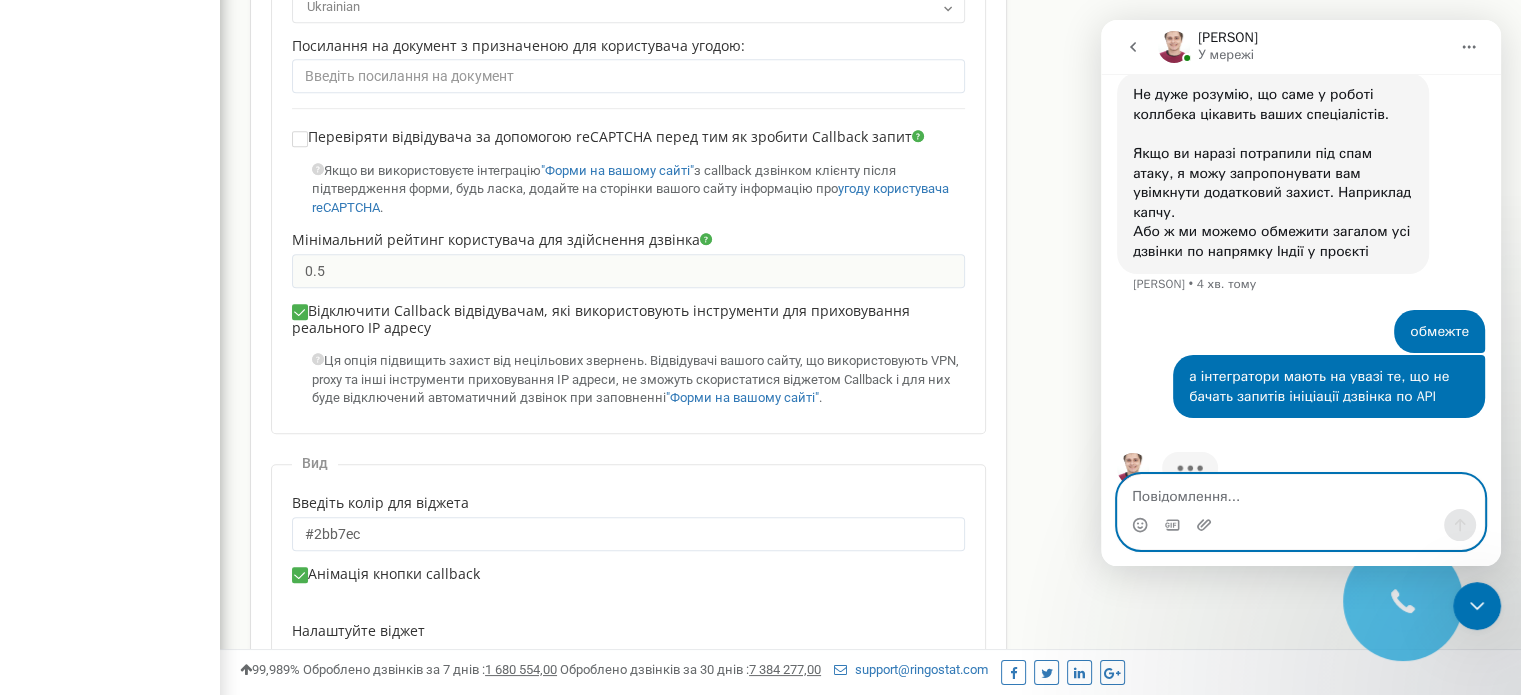 click at bounding box center [1301, 492] 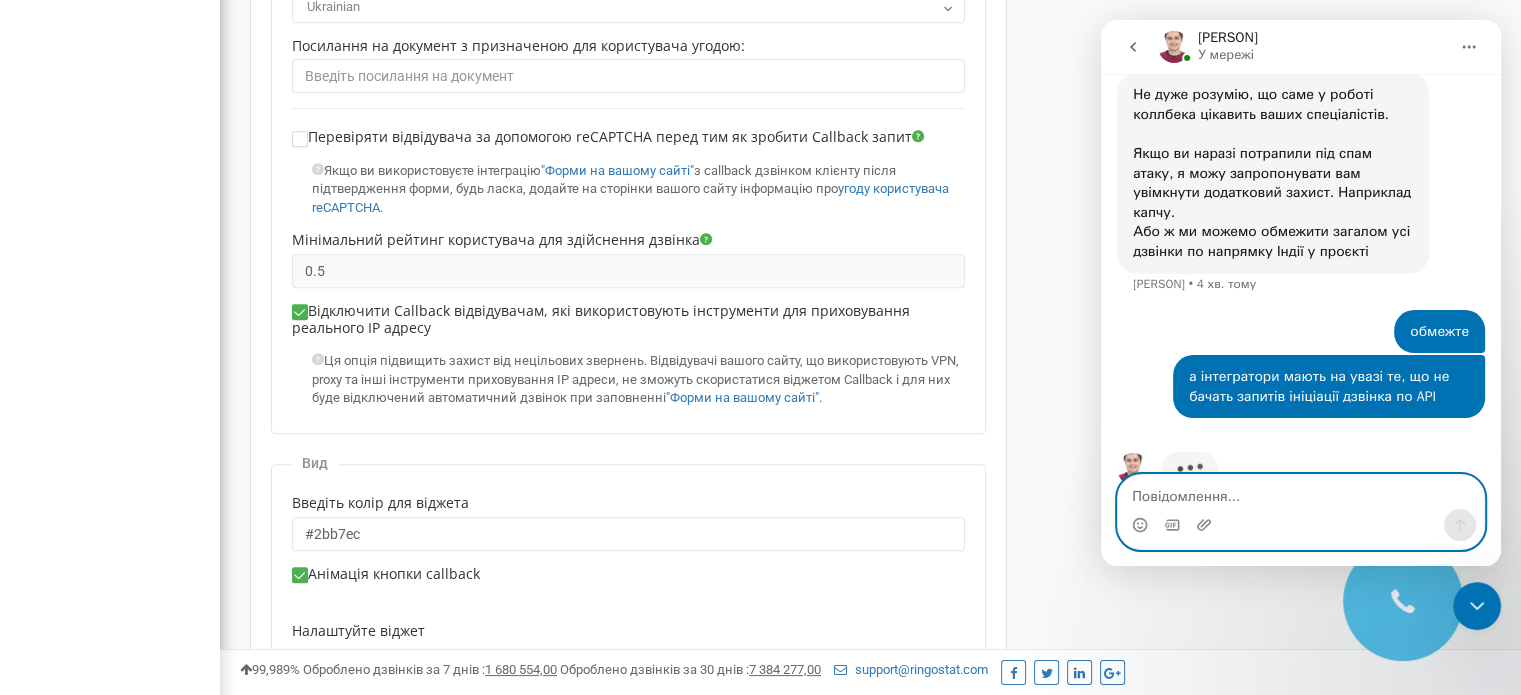 paste on "Відключити Callback відвідувачам, які використовують інструменти для приховування реального IP адресу" 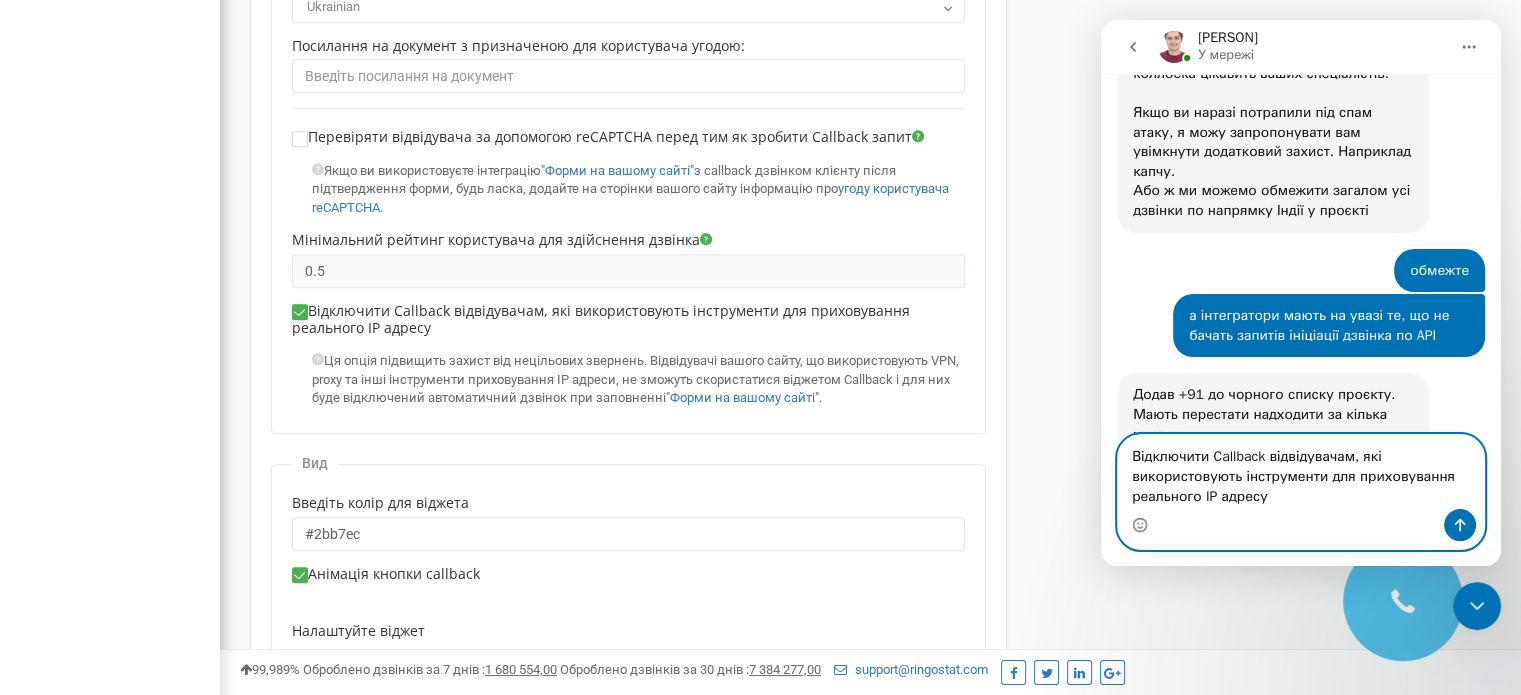 scroll, scrollTop: 672, scrollLeft: 0, axis: vertical 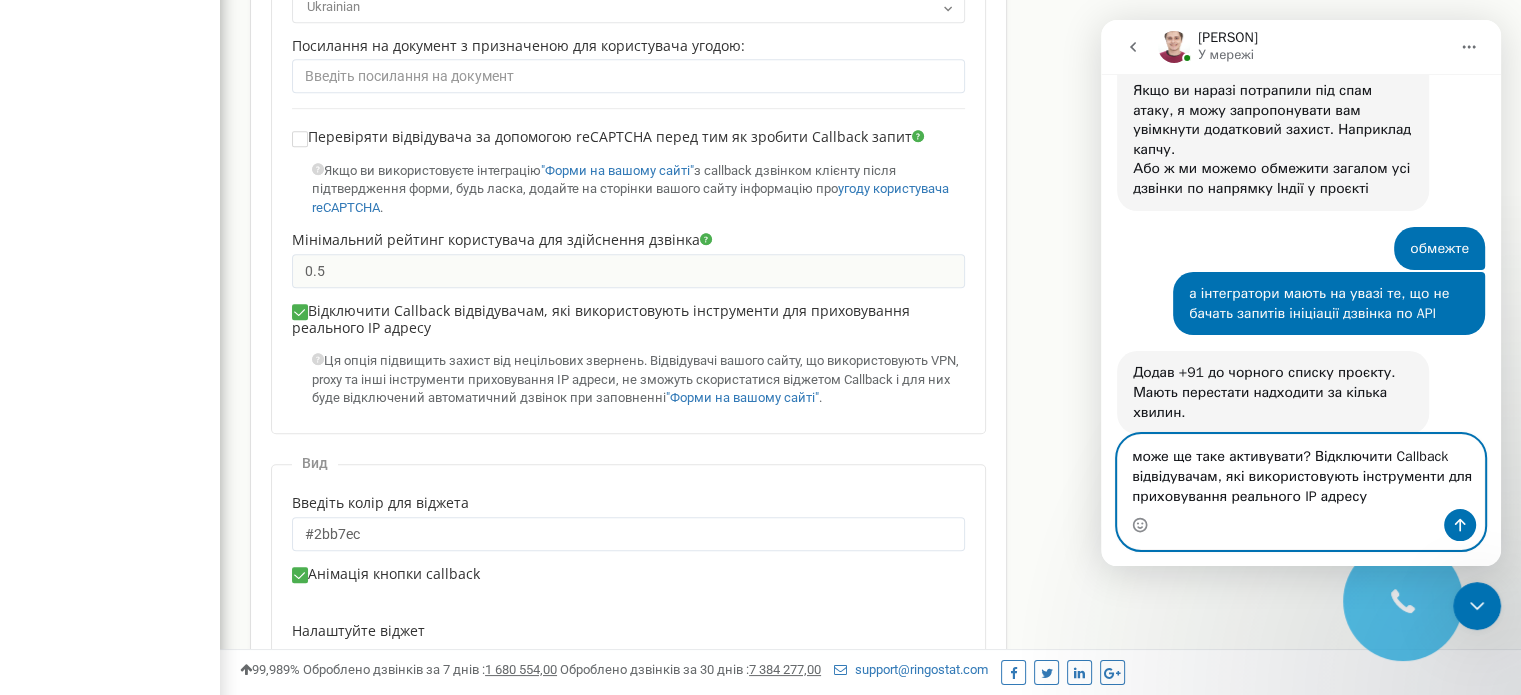 type on "може ще таке активувати?
Відключити Callback відвідувачам, які використовують інструменти для приховування реального IP адресу" 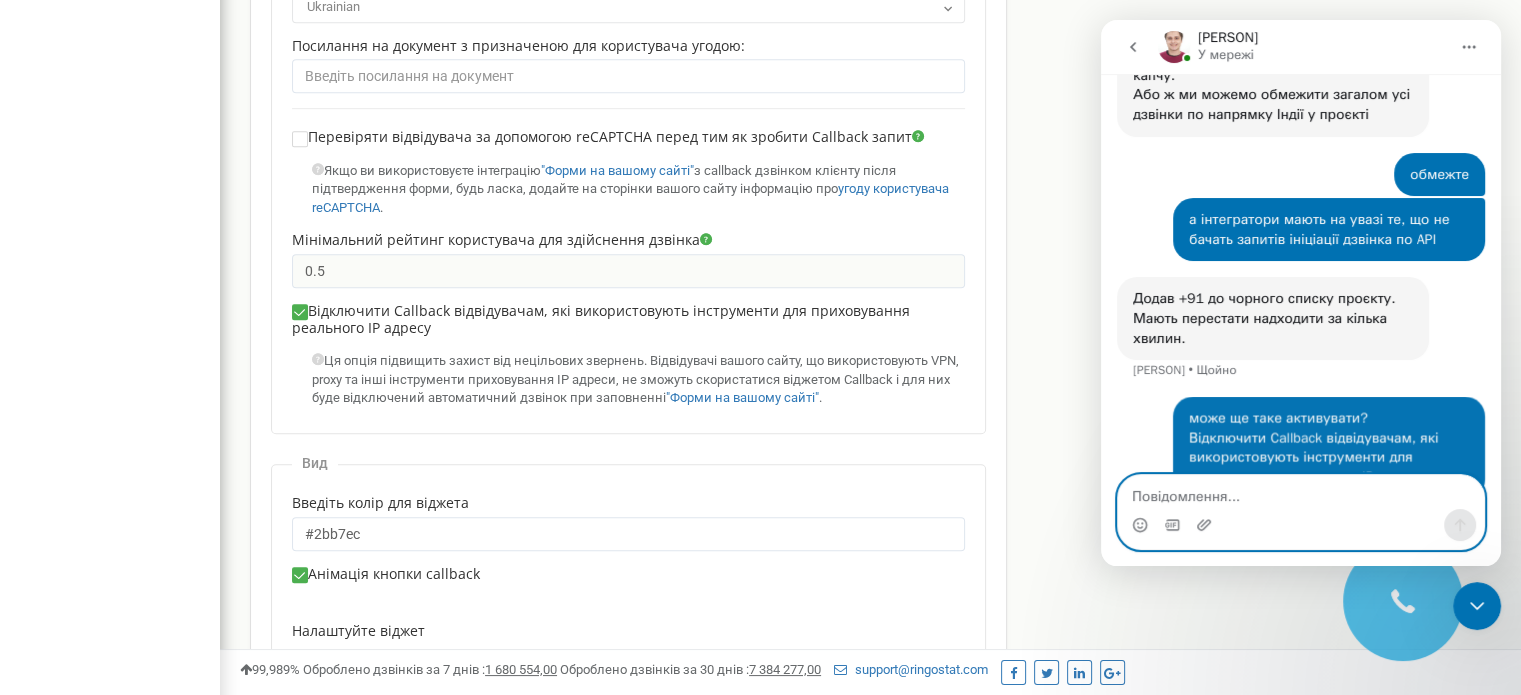scroll, scrollTop: 750, scrollLeft: 0, axis: vertical 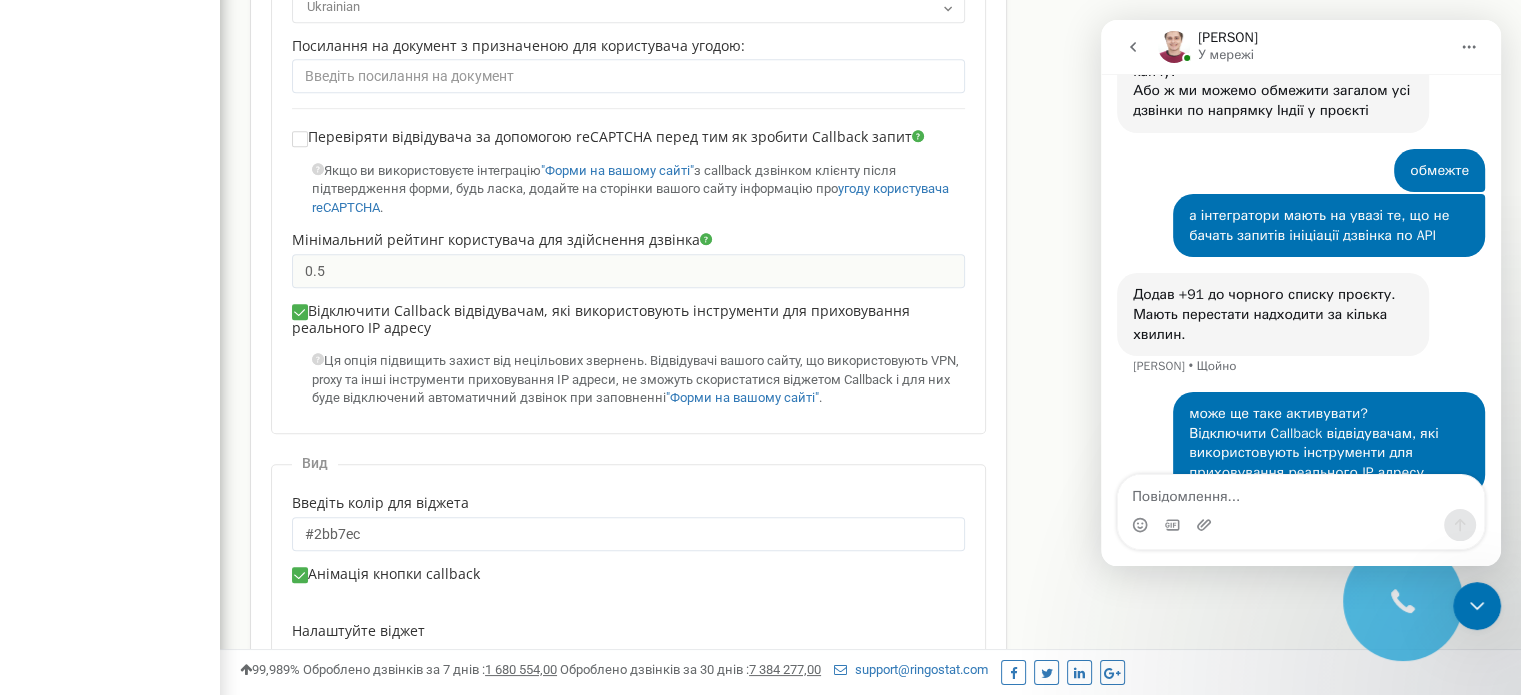 drag, startPoint x: 1269, startPoint y: 246, endPoint x: 1353, endPoint y: 319, distance: 111.28792 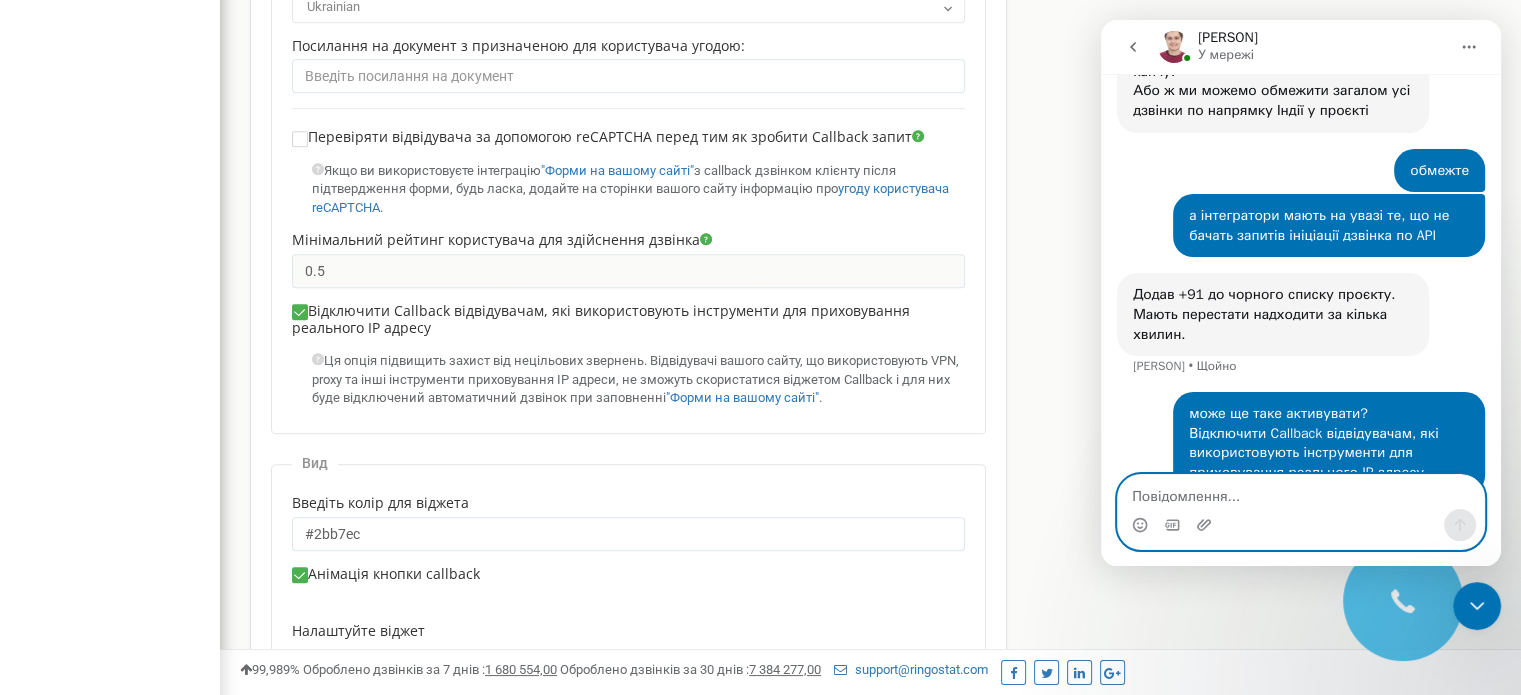 click at bounding box center [1301, 492] 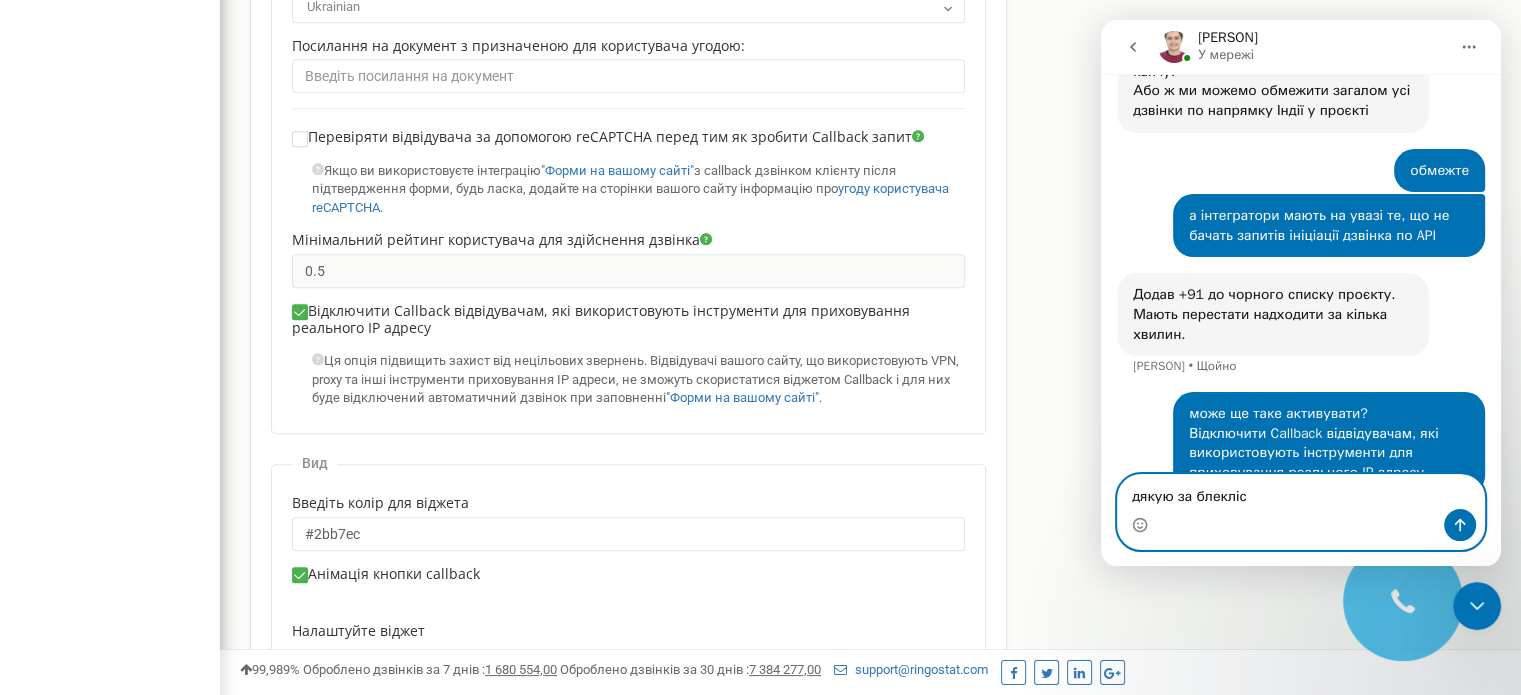 type on "дякую за блекліст" 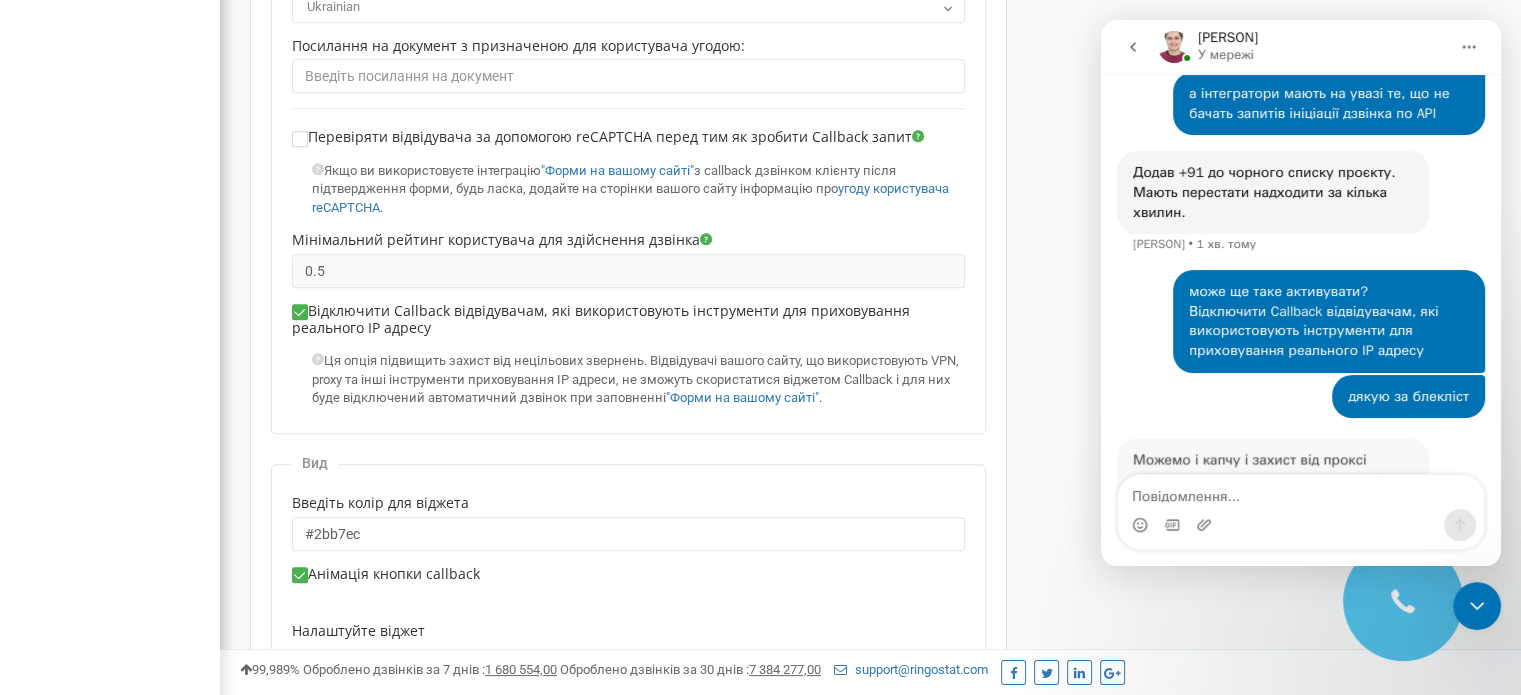 scroll, scrollTop: 915, scrollLeft: 0, axis: vertical 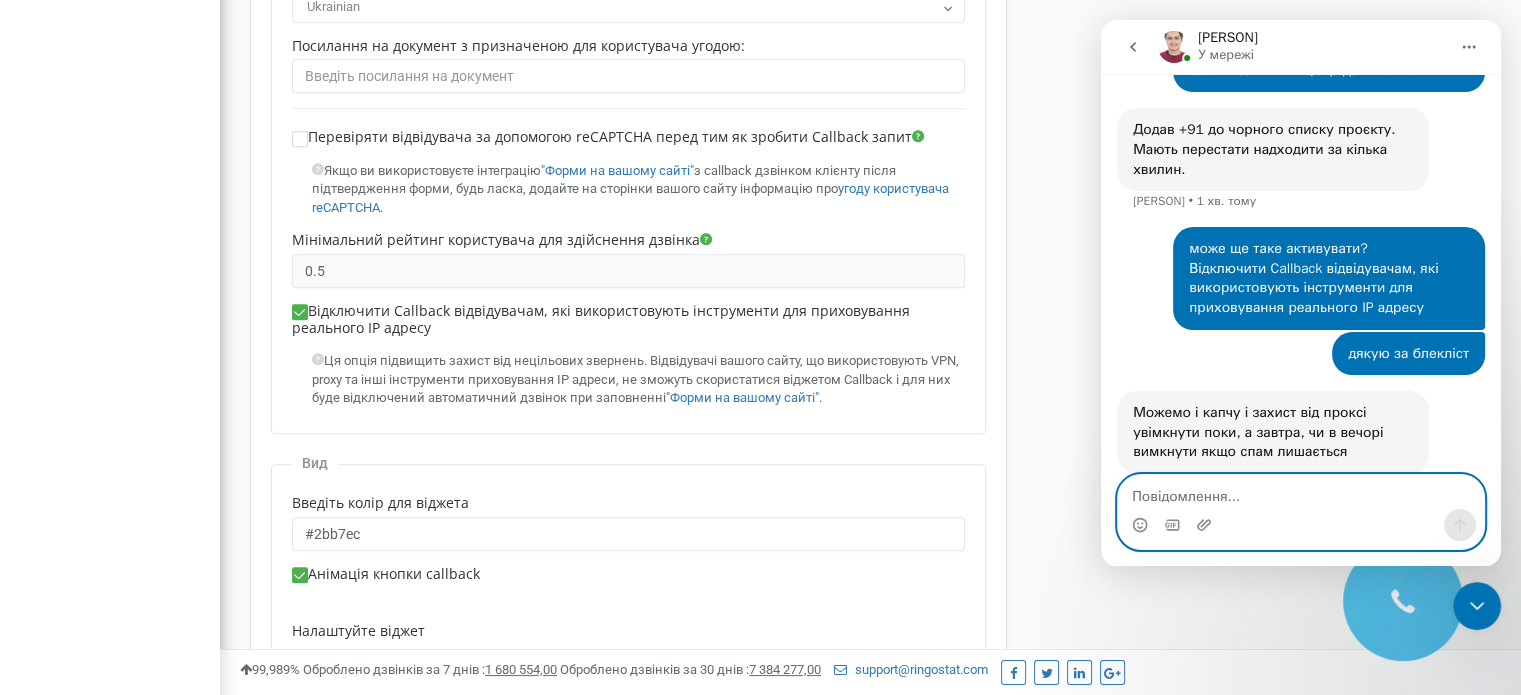 click at bounding box center [1301, 492] 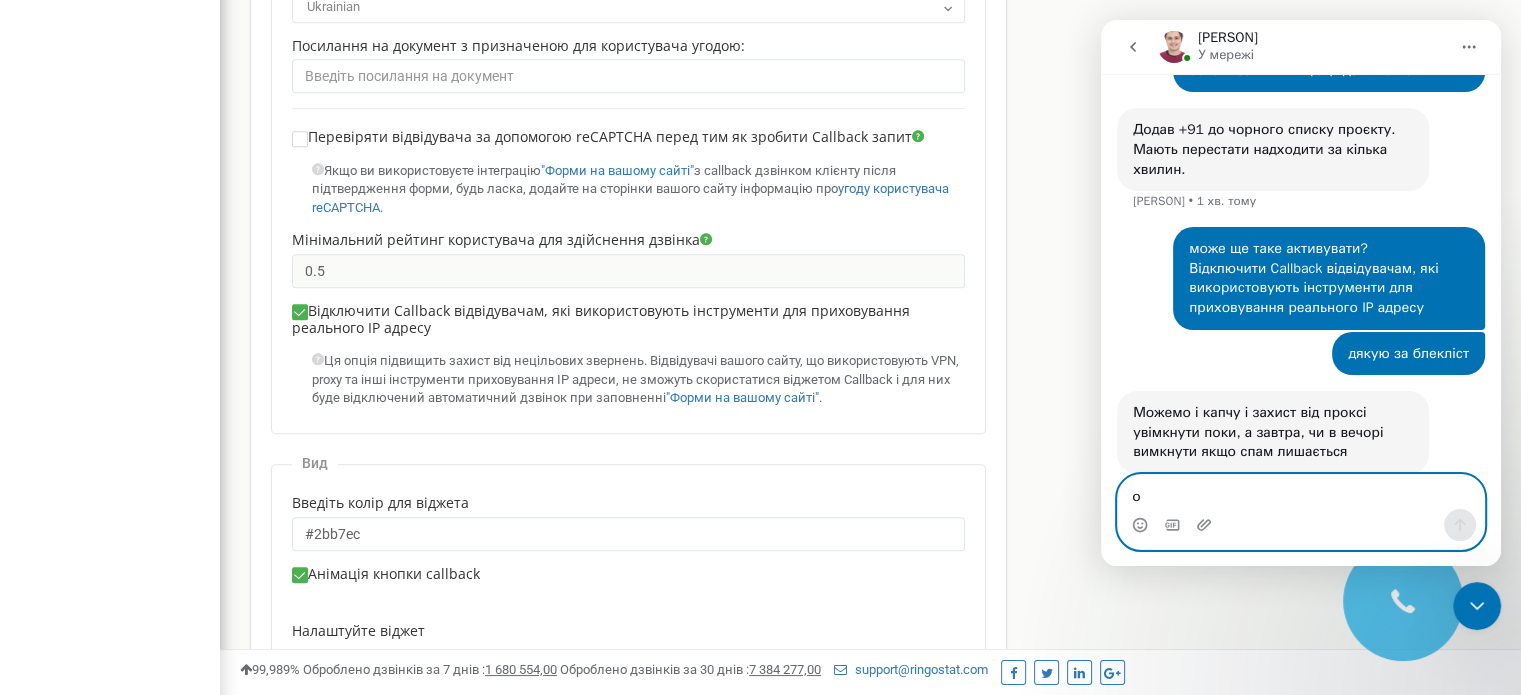type on "ок" 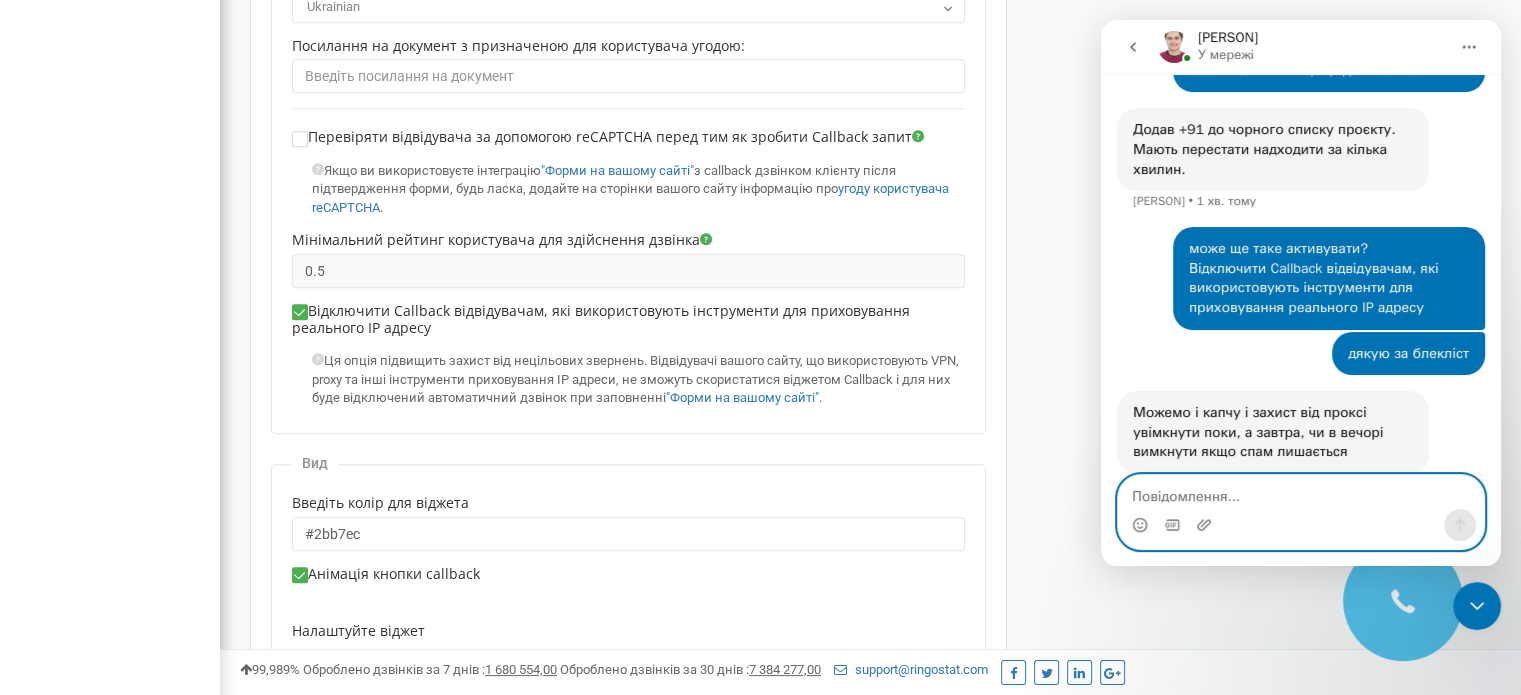 scroll, scrollTop: 974, scrollLeft: 0, axis: vertical 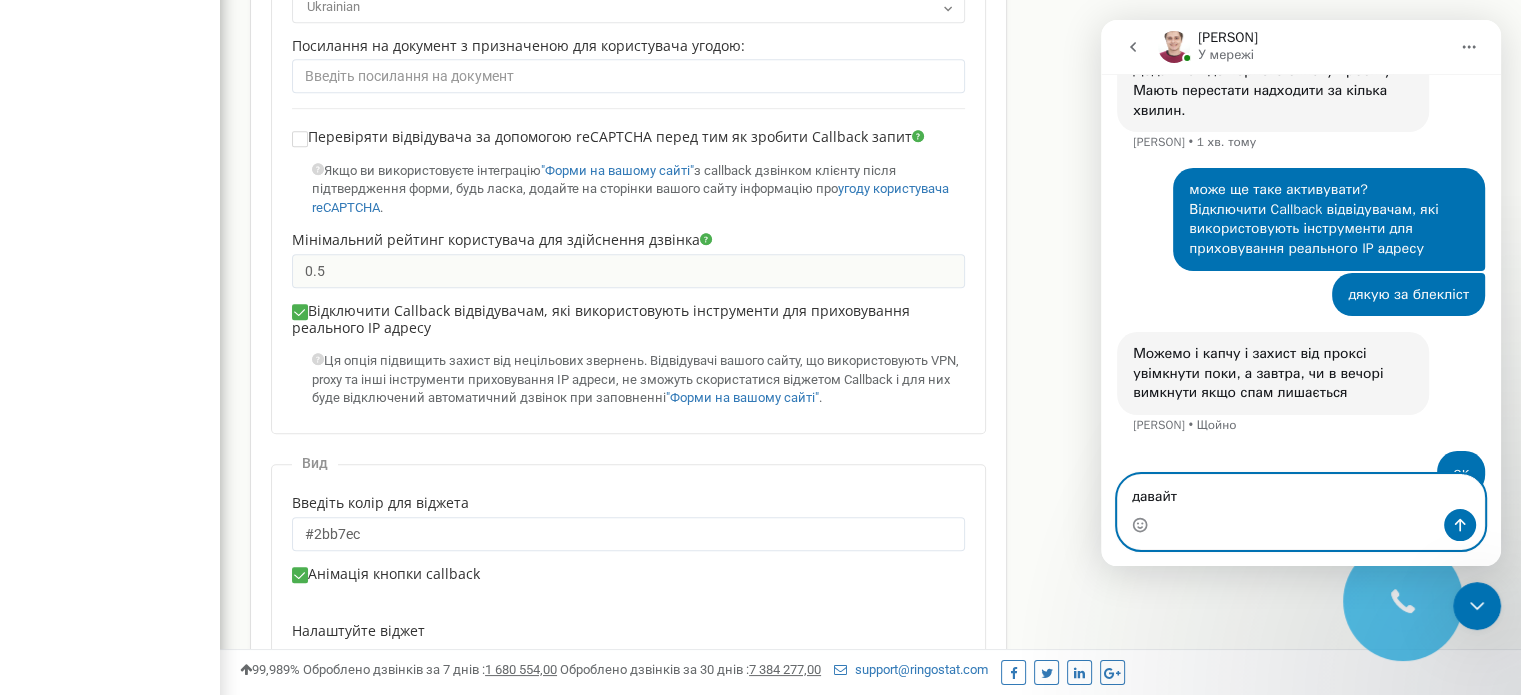 type on "давайте" 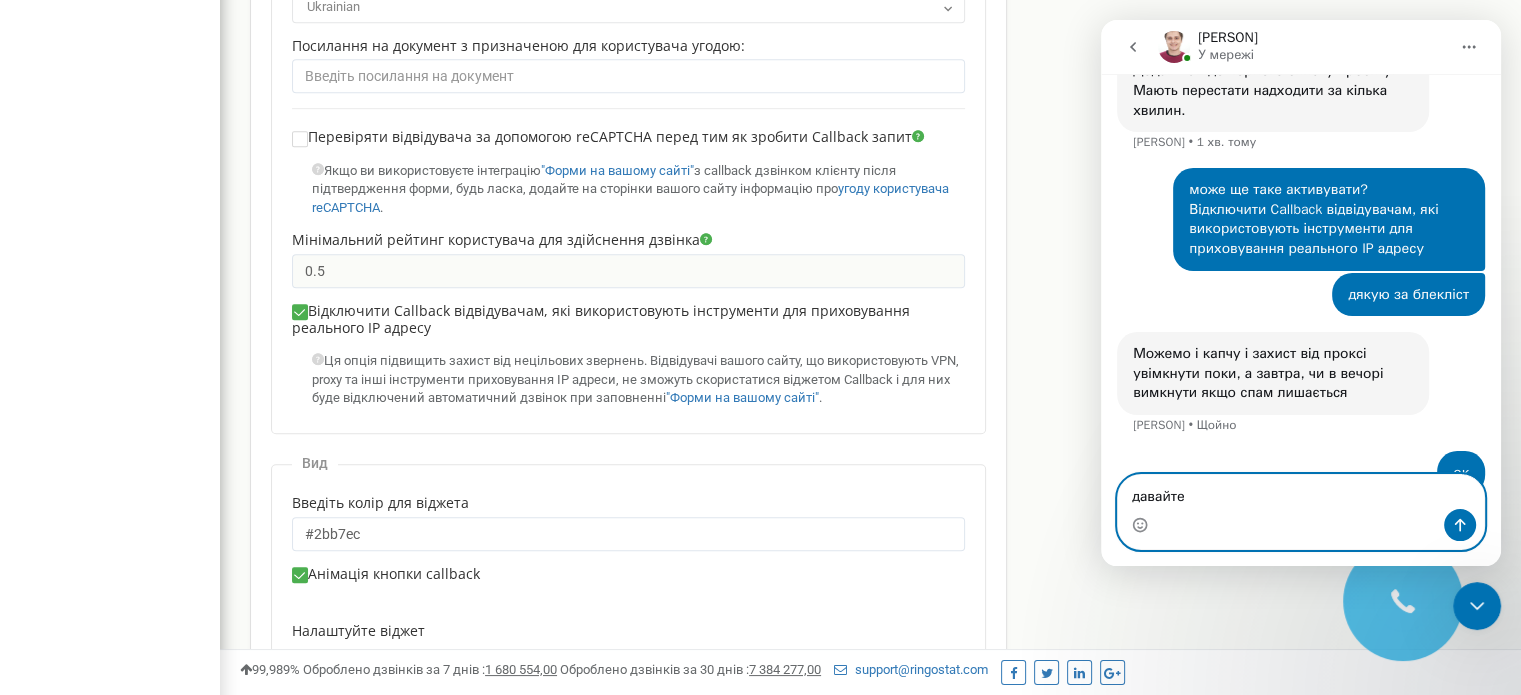 type 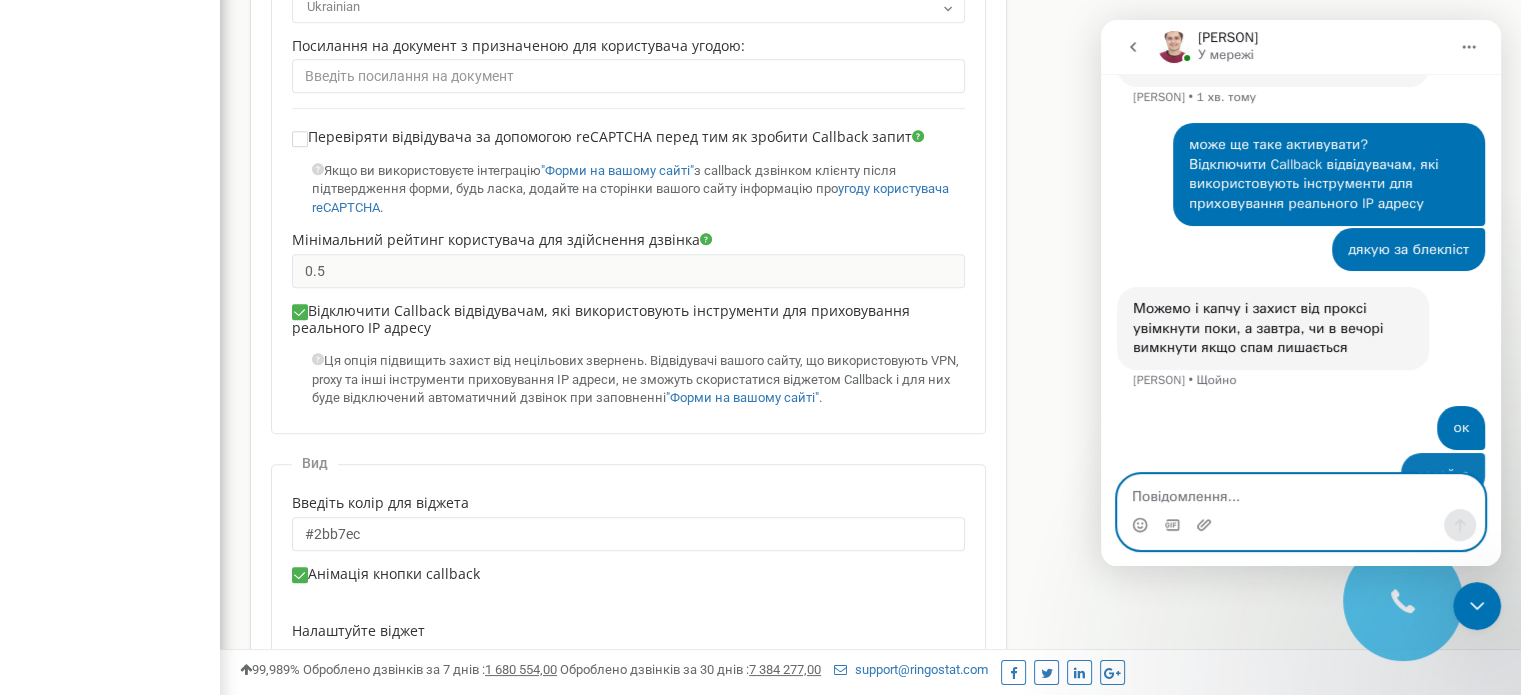 scroll, scrollTop: 1020, scrollLeft: 0, axis: vertical 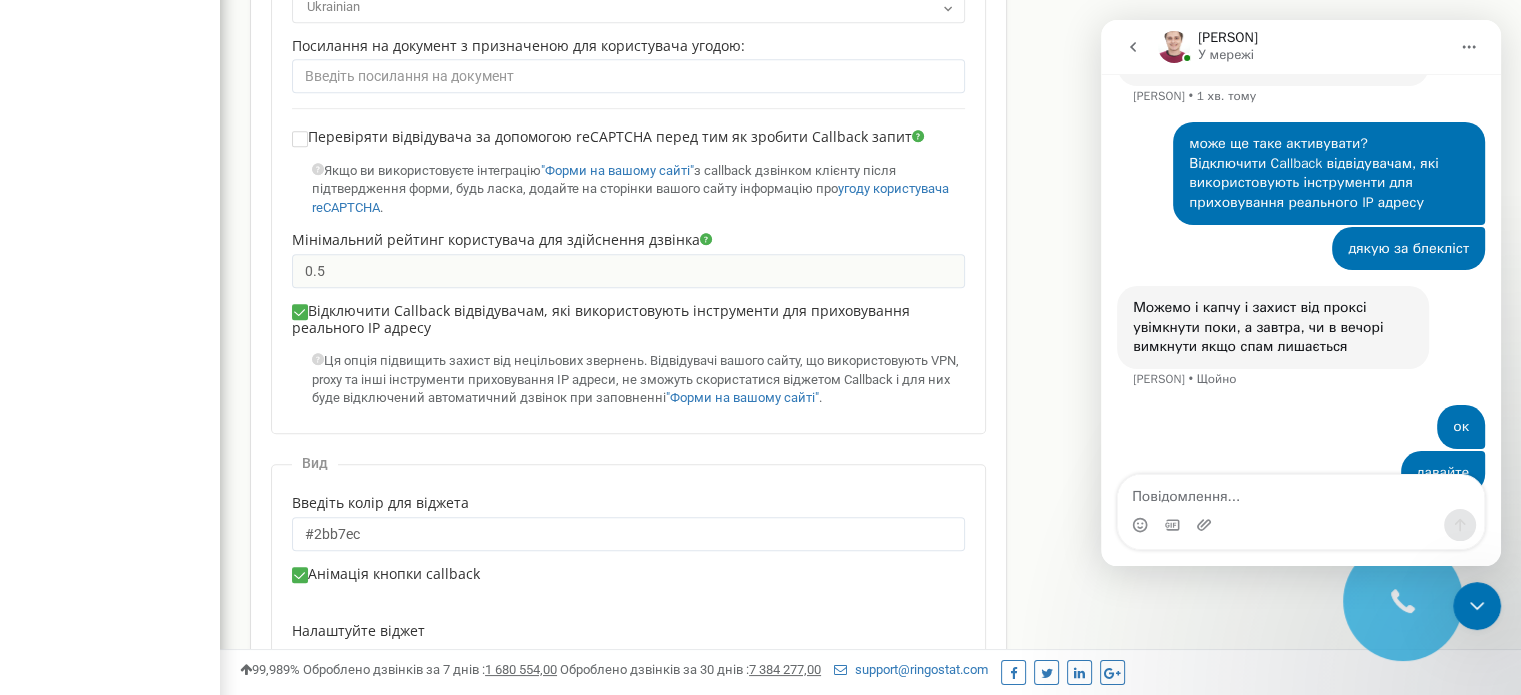 click on "Установки
Активувати віджет callback
380734514793
380734469483
380732769942
380734442972
380730428922
× Виберіть файл" at bounding box center (628, -235) 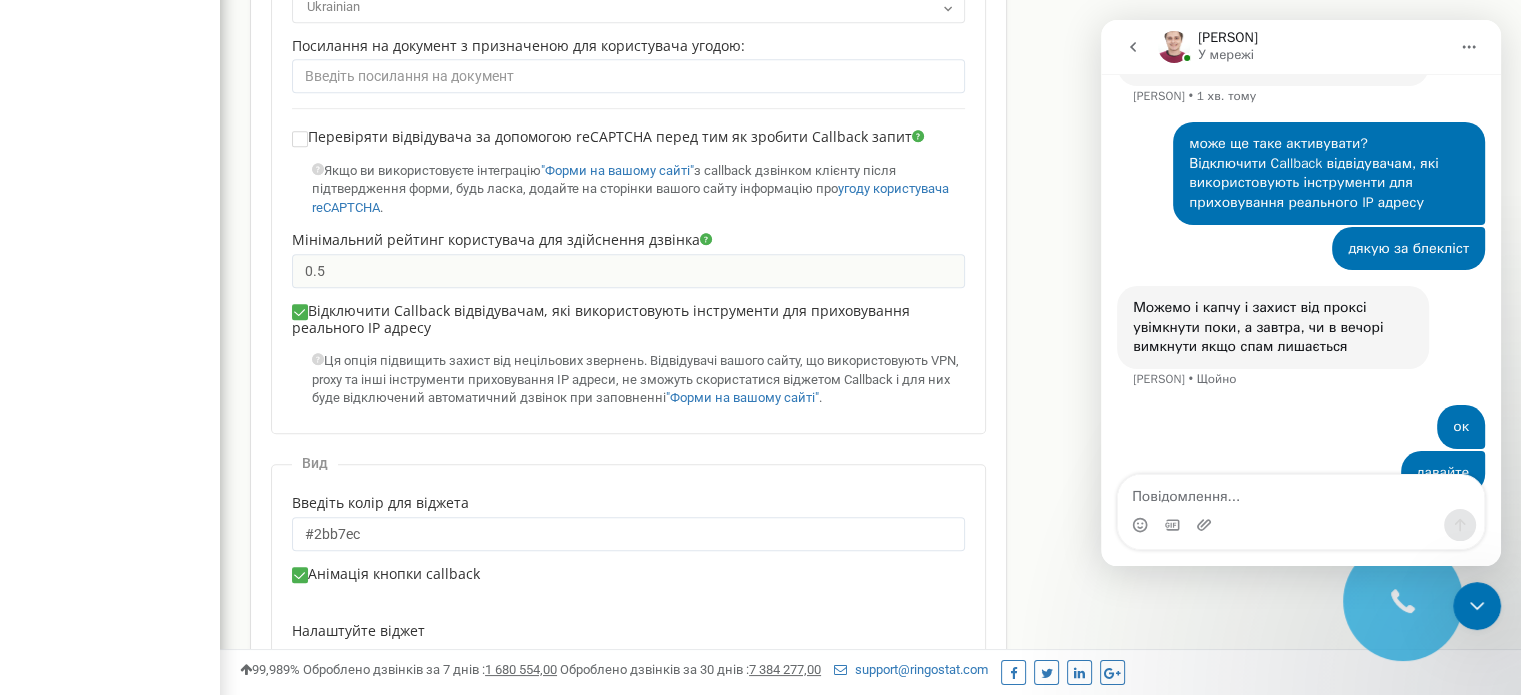 click at bounding box center [300, 312] 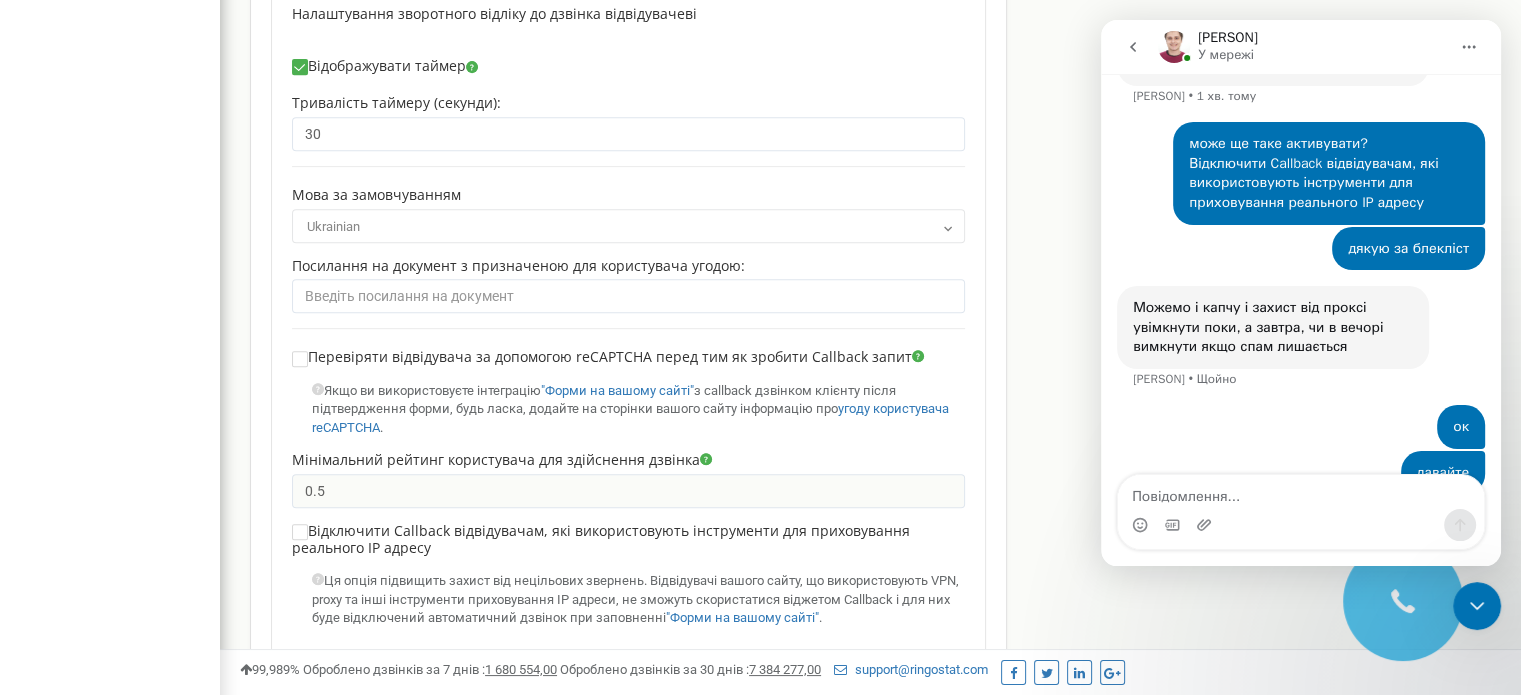 scroll, scrollTop: 1100, scrollLeft: 0, axis: vertical 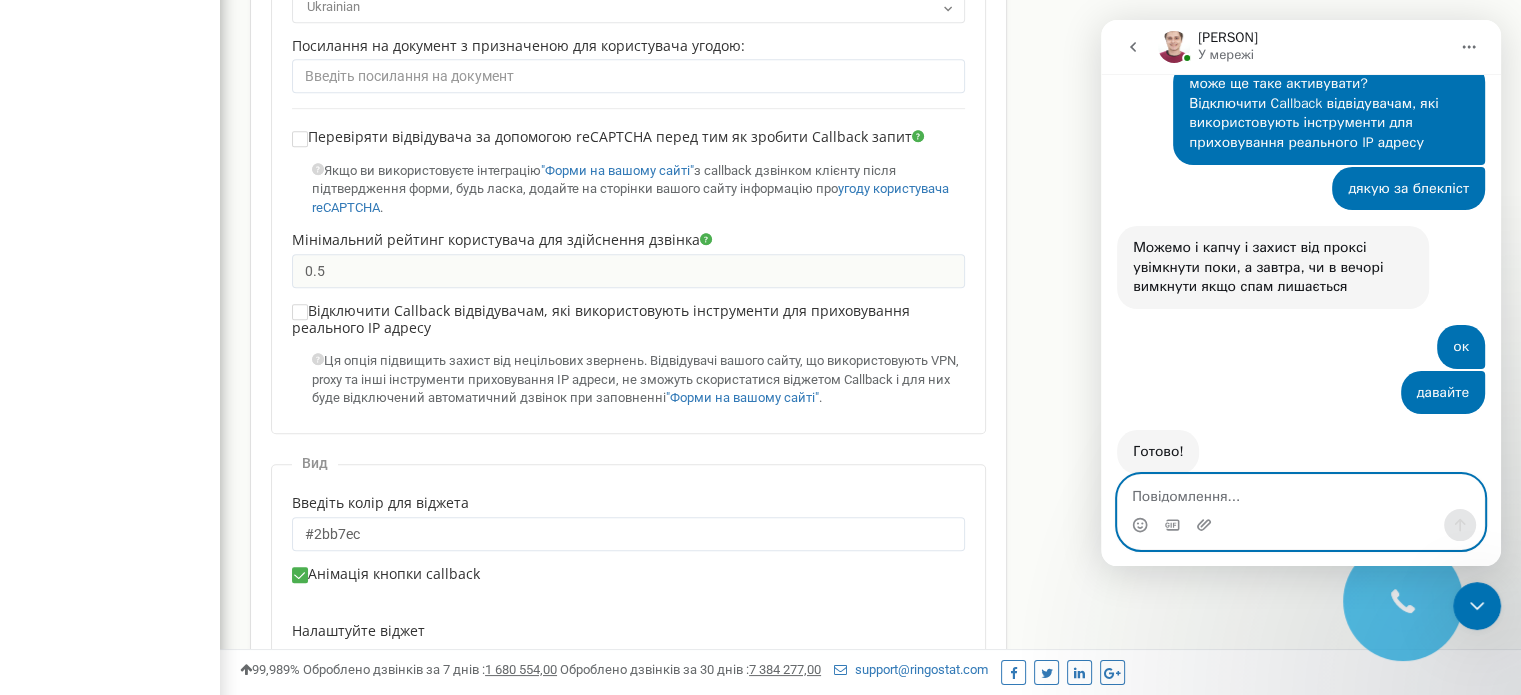 click at bounding box center (1301, 492) 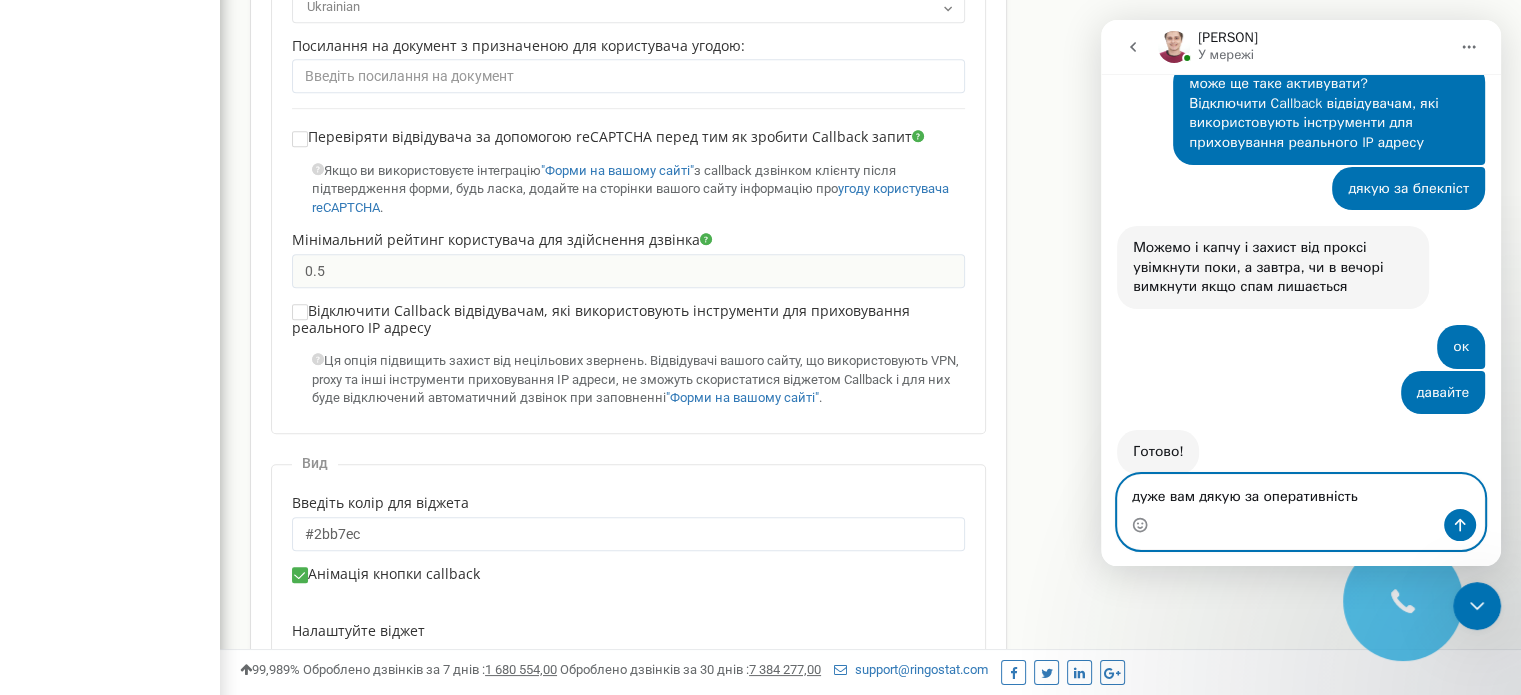 type on "дуже вам дякую за оперативність)" 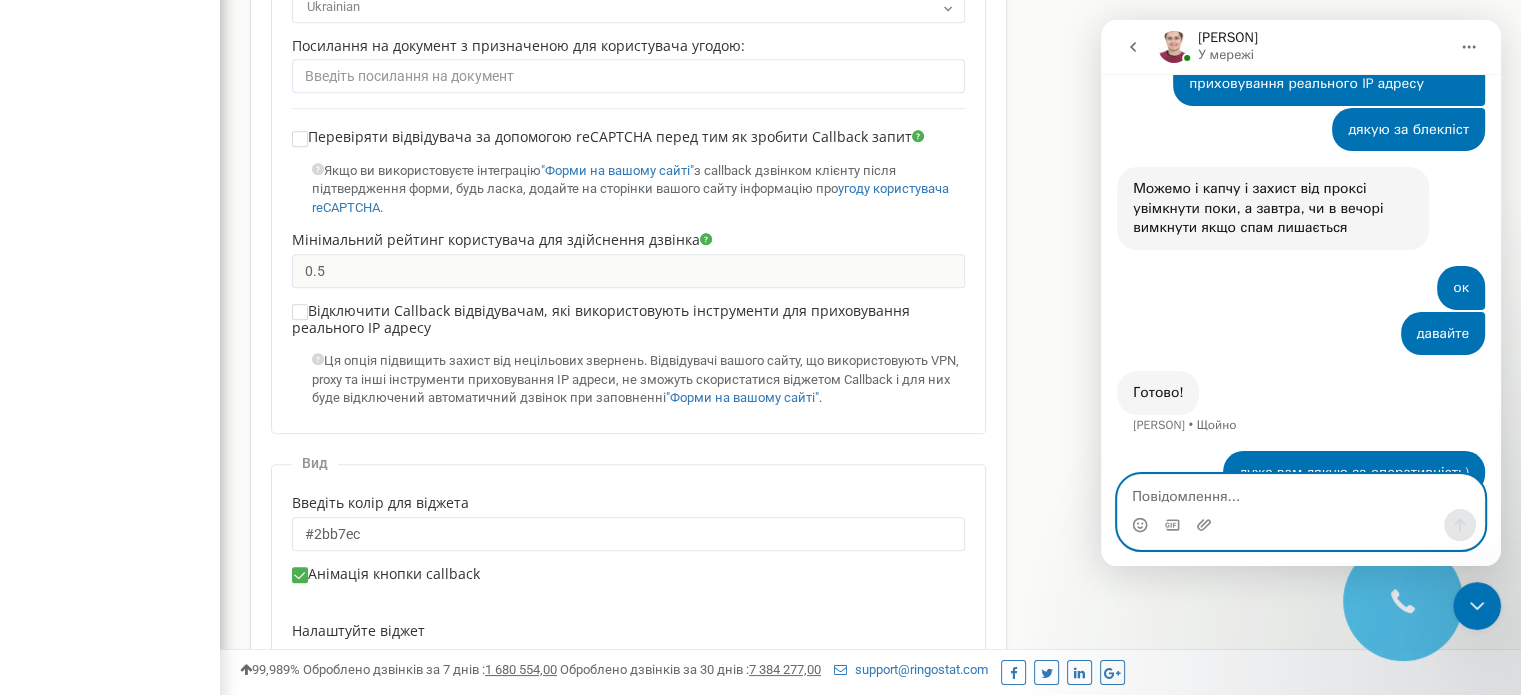 scroll, scrollTop: 1216, scrollLeft: 0, axis: vertical 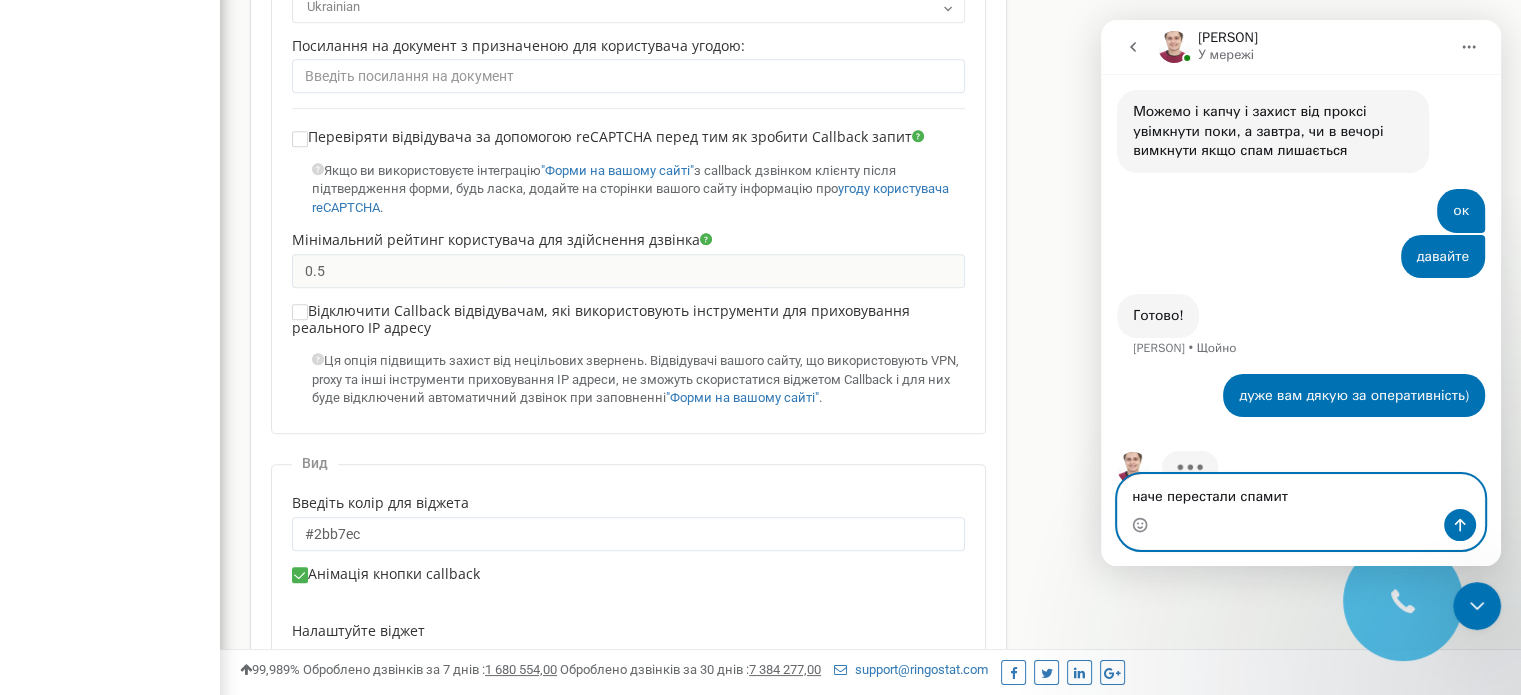type on "наче перестали спамити" 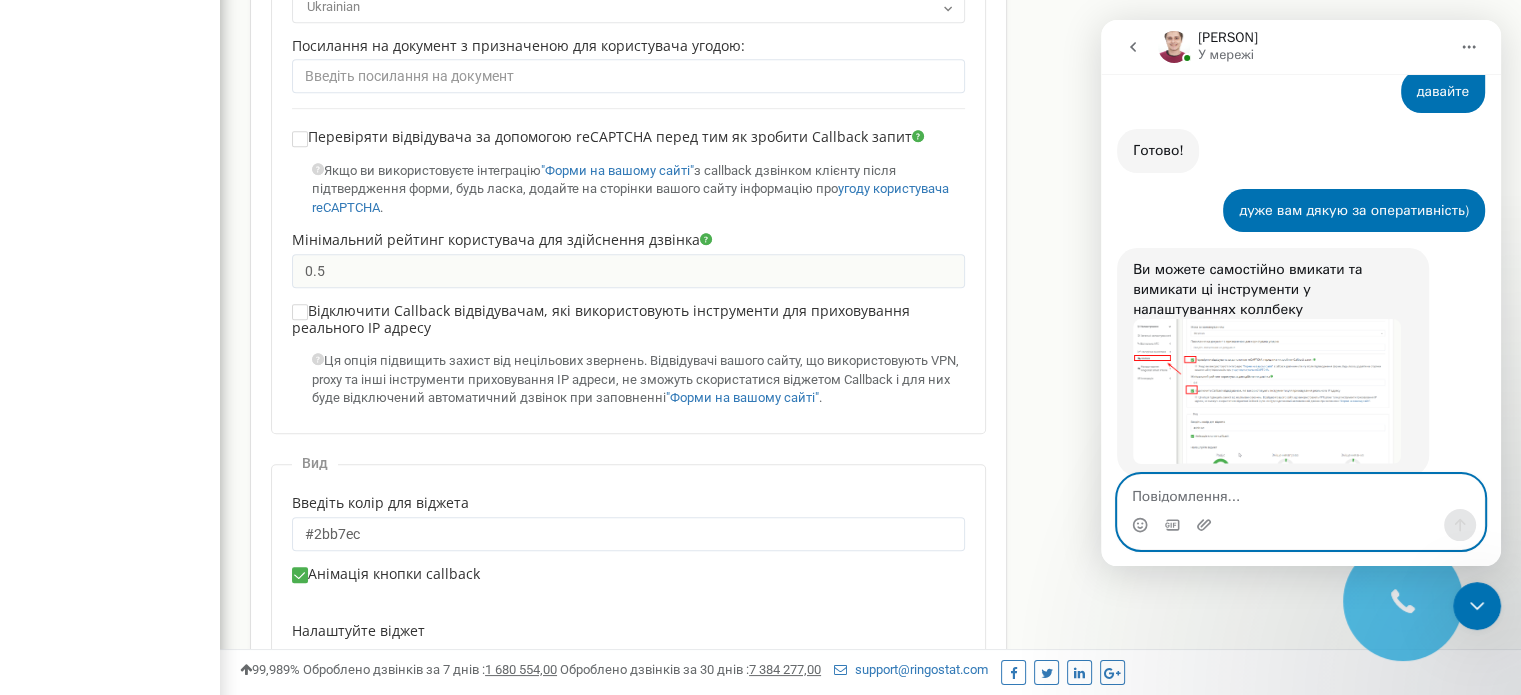 scroll, scrollTop: 1443, scrollLeft: 0, axis: vertical 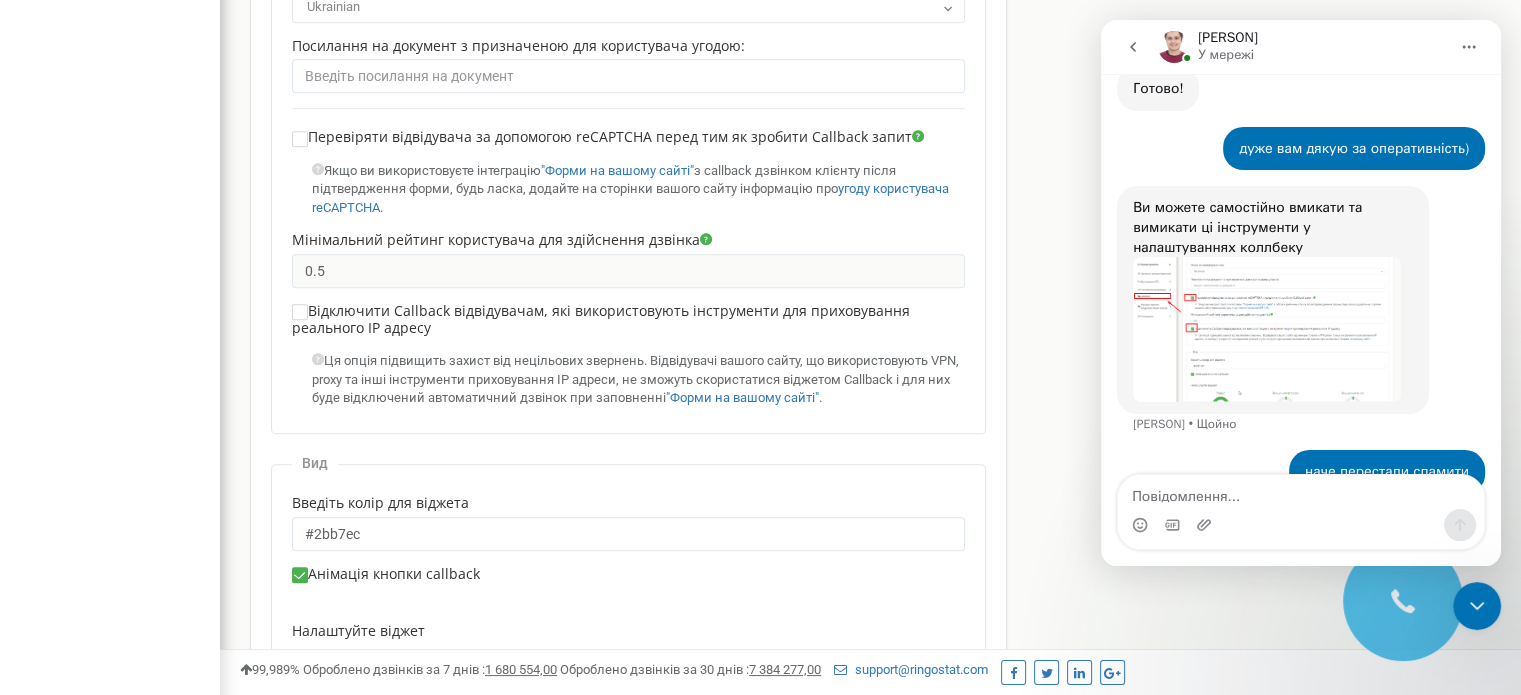click at bounding box center (1267, 329) 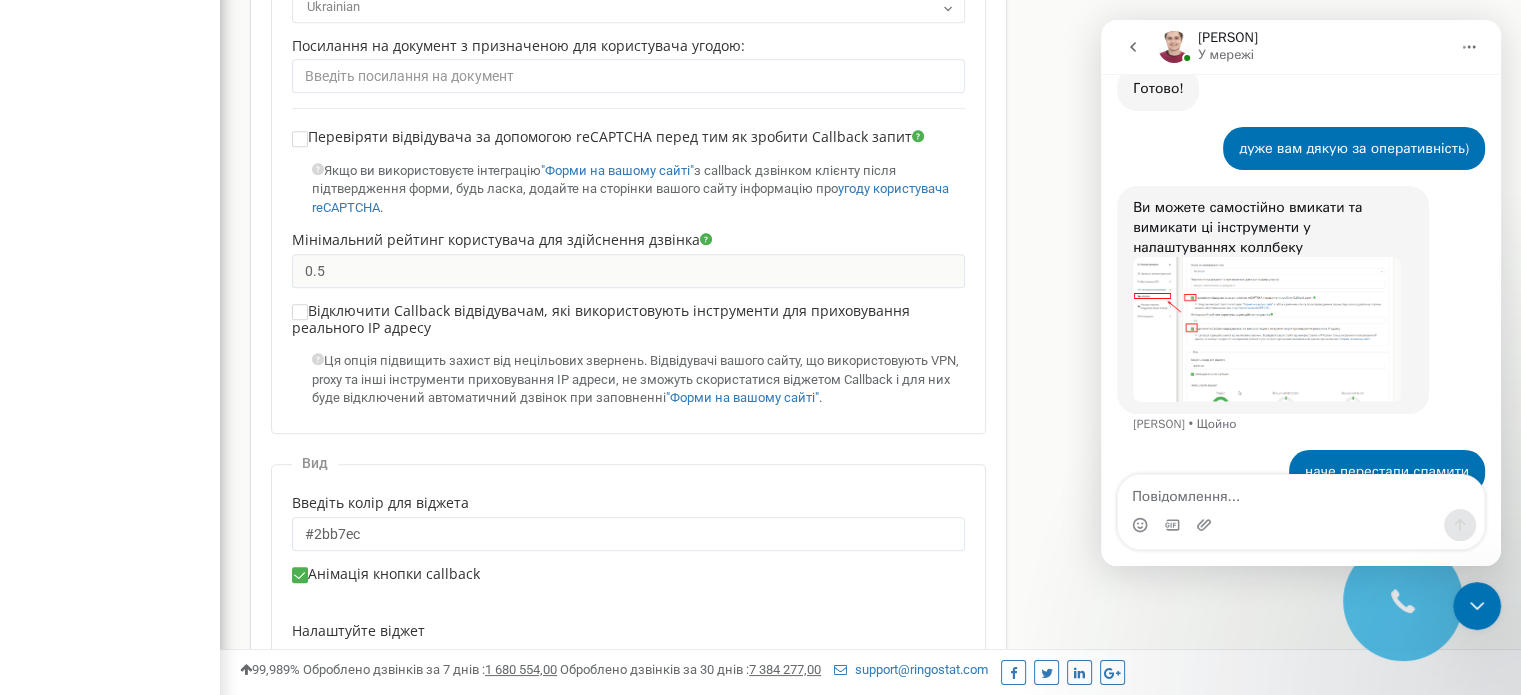 scroll, scrollTop: 0, scrollLeft: 0, axis: both 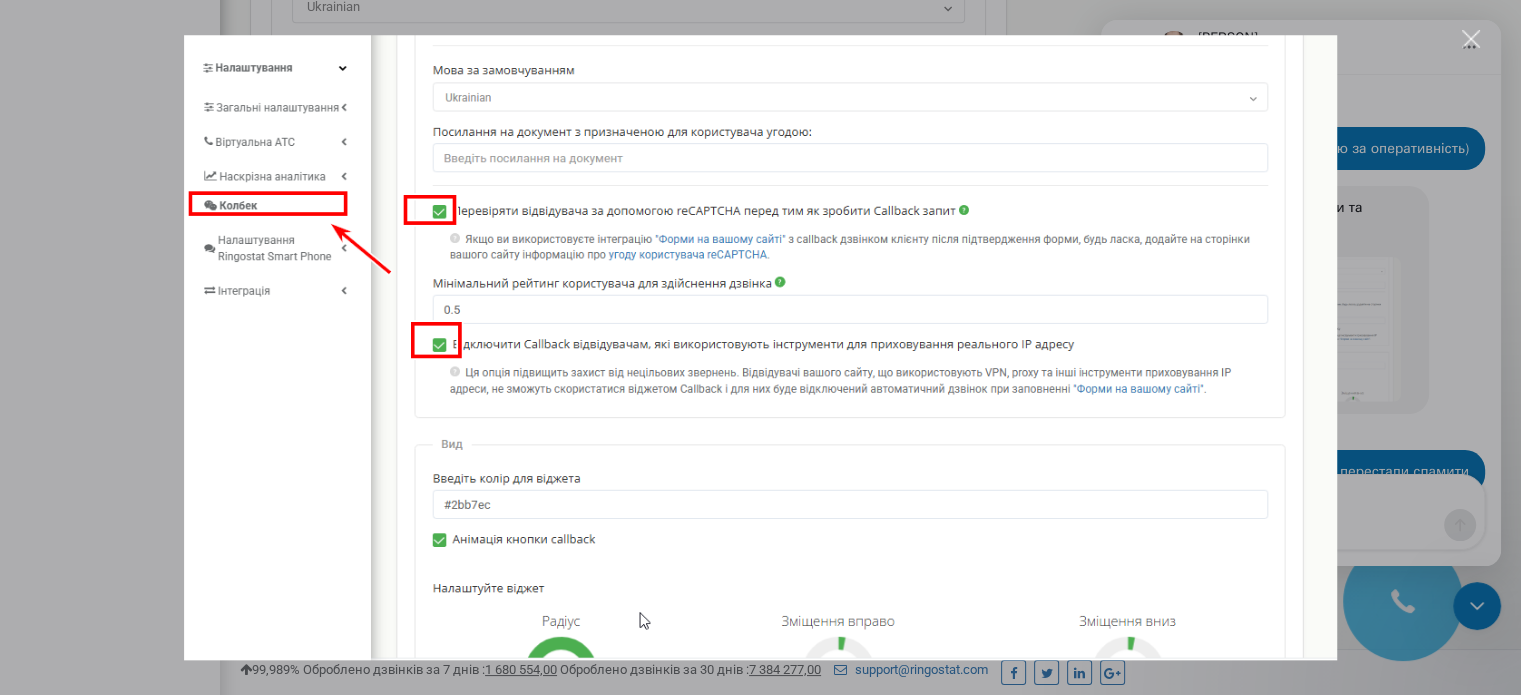 click at bounding box center (760, 347) 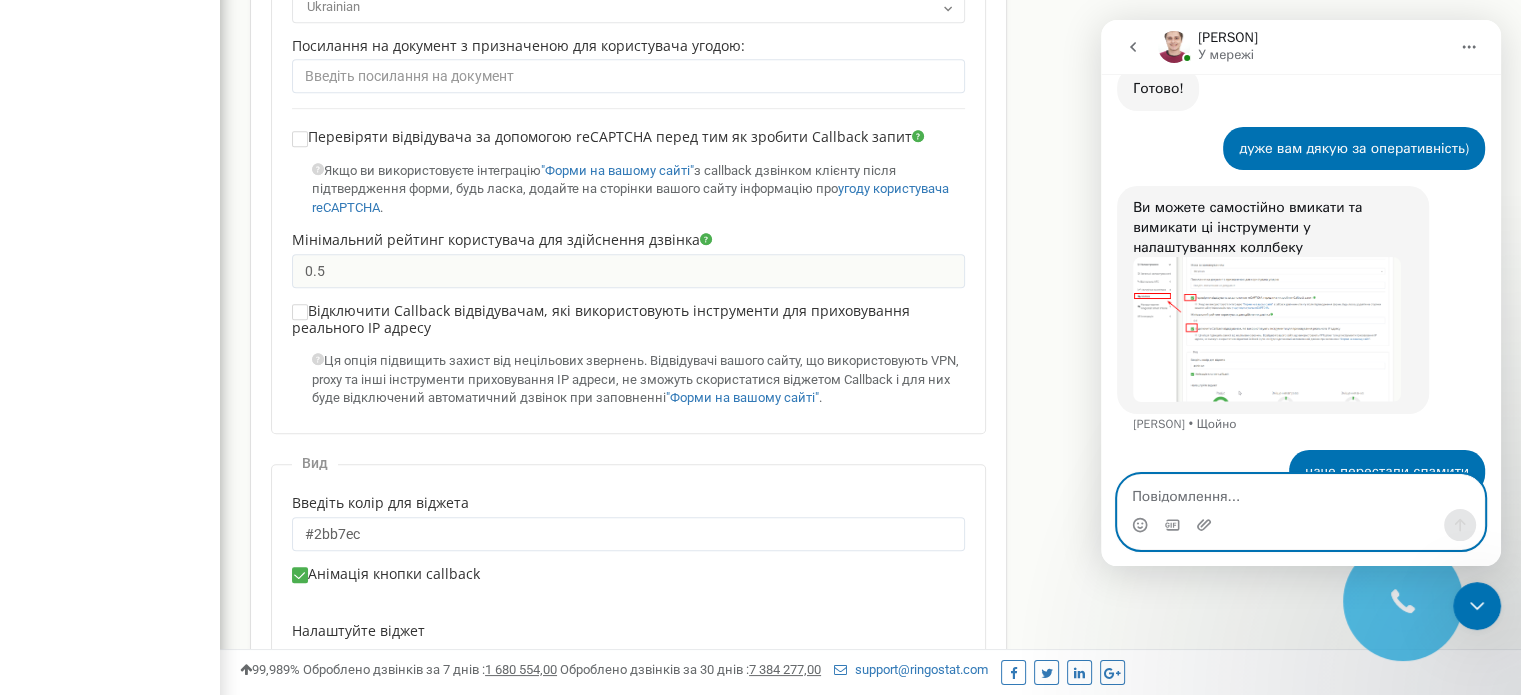 click at bounding box center [1301, 492] 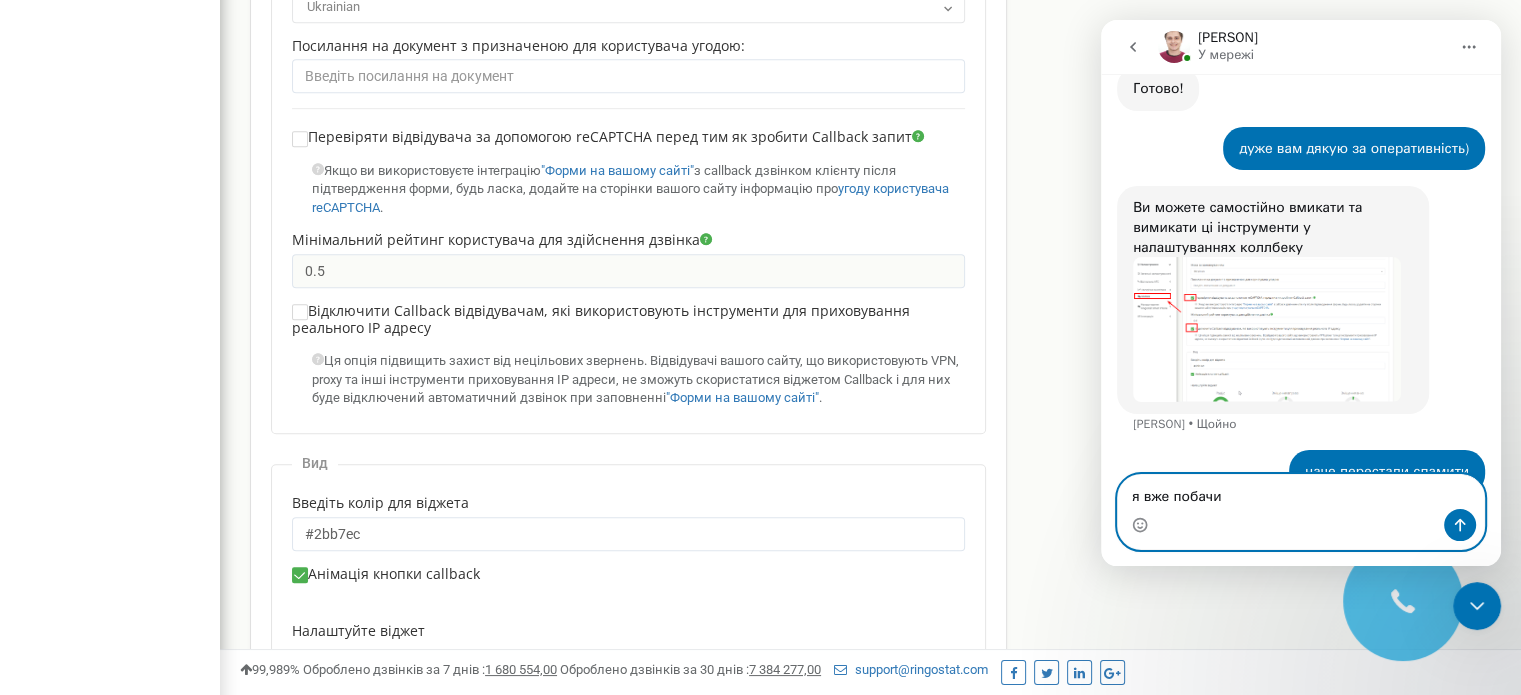 type on "я вже побачив" 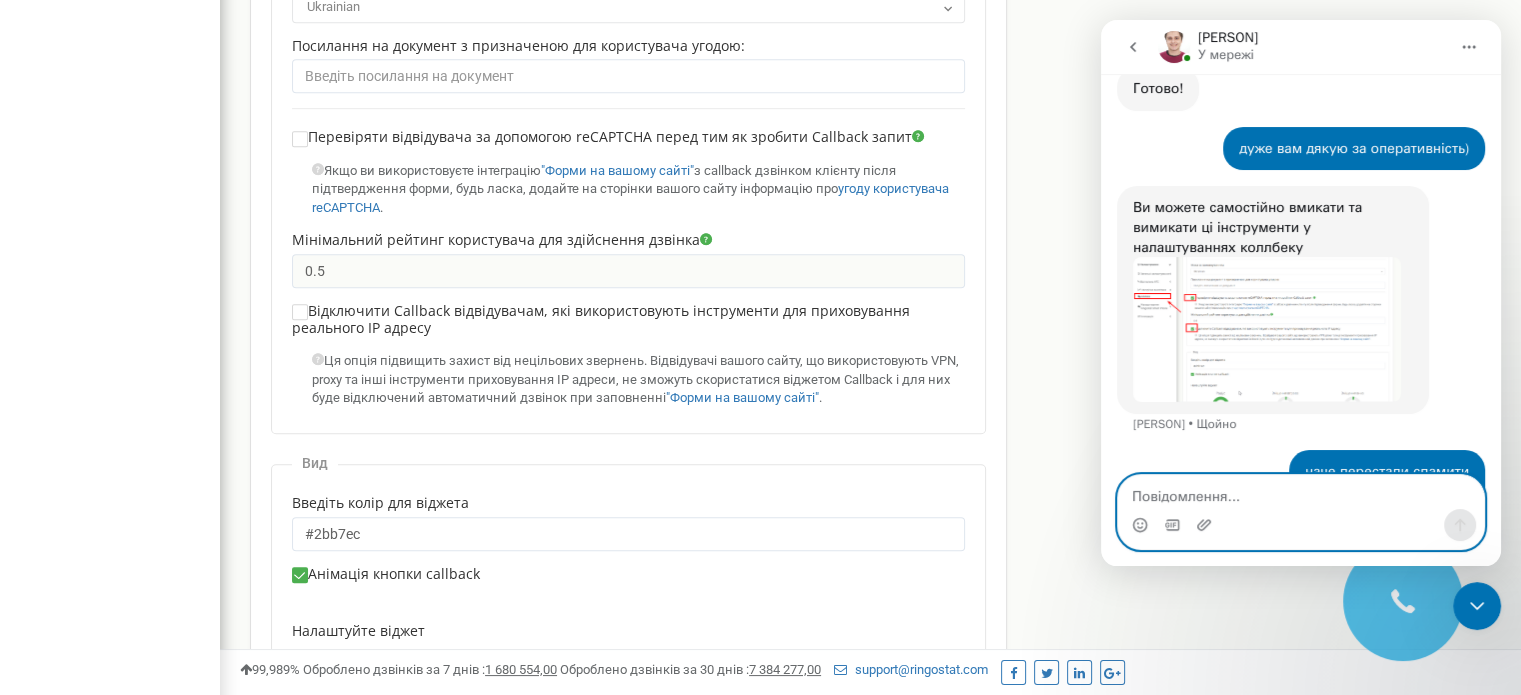 scroll, scrollTop: 1488, scrollLeft: 0, axis: vertical 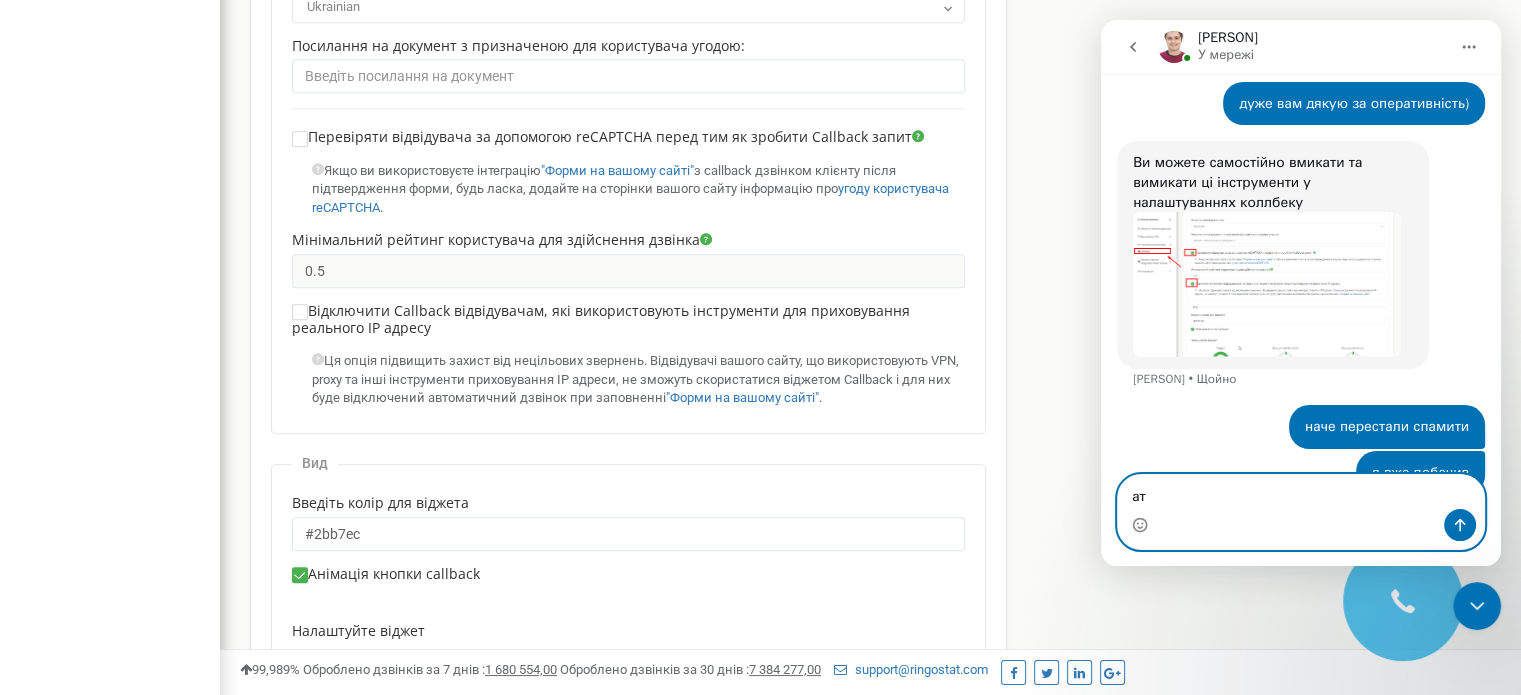 type on "а" 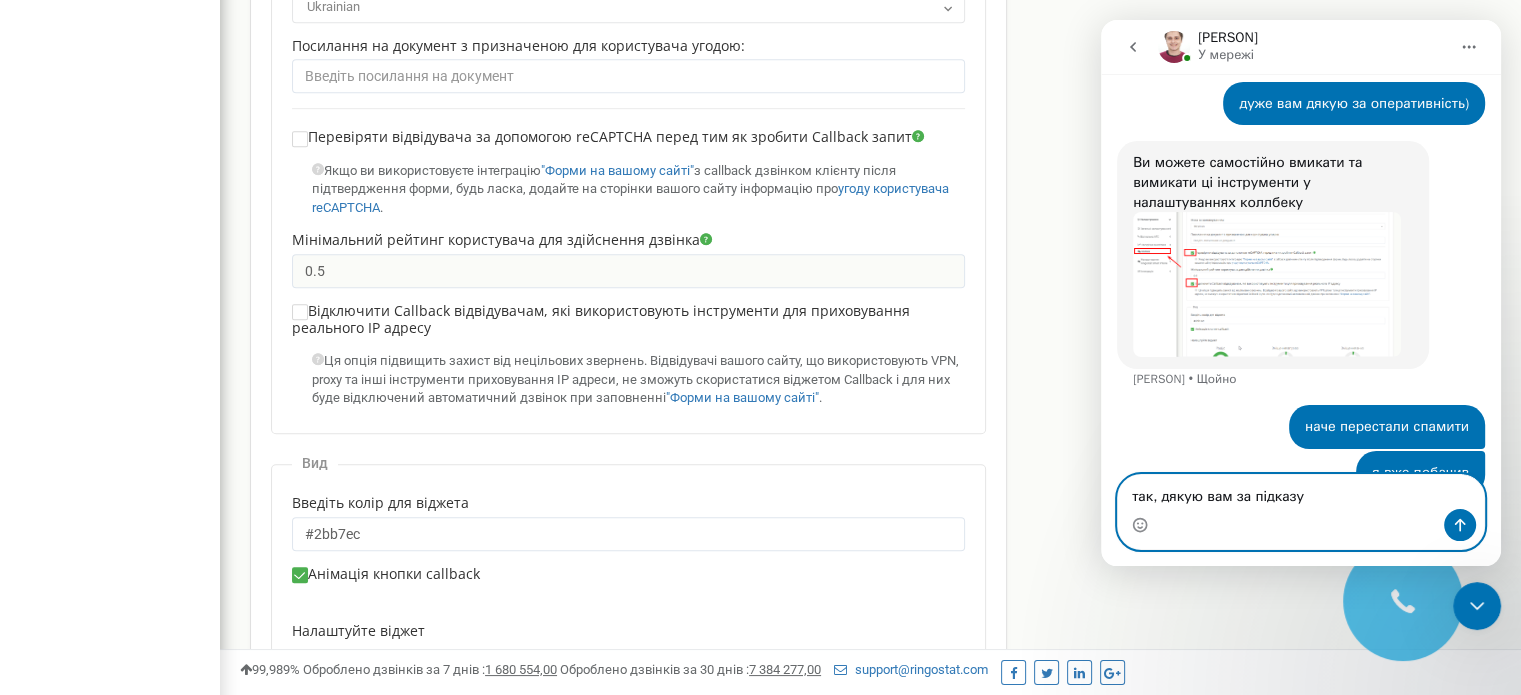 type on "так, дякую вам за підказу)" 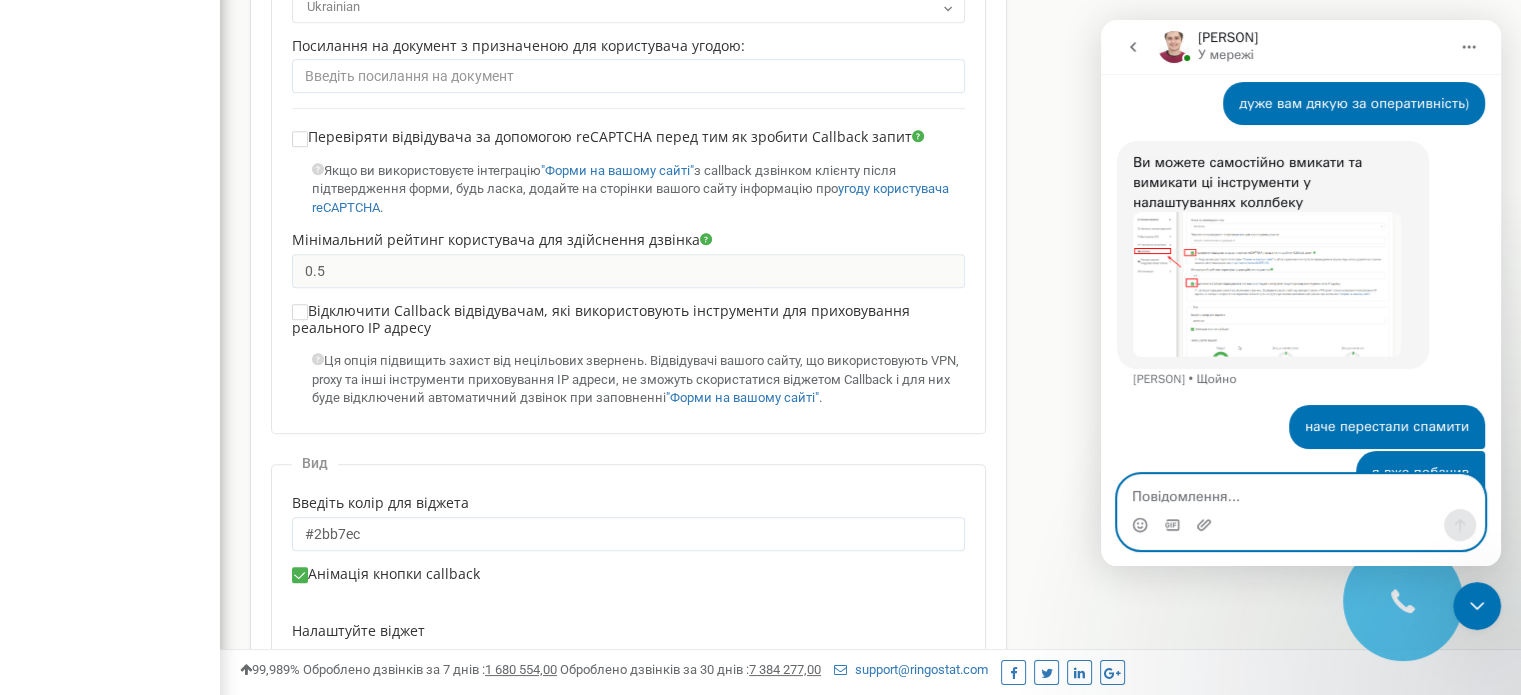 scroll, scrollTop: 1534, scrollLeft: 0, axis: vertical 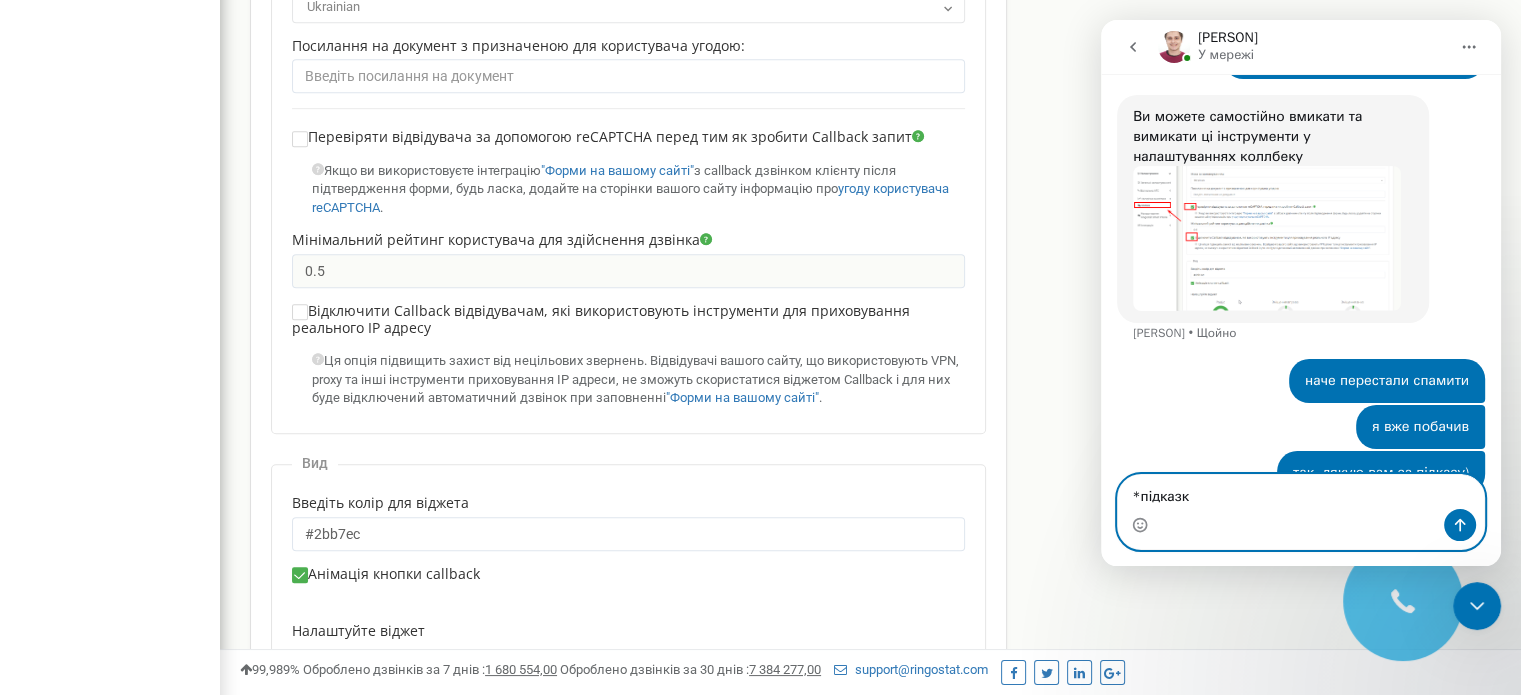 type on "*підказку" 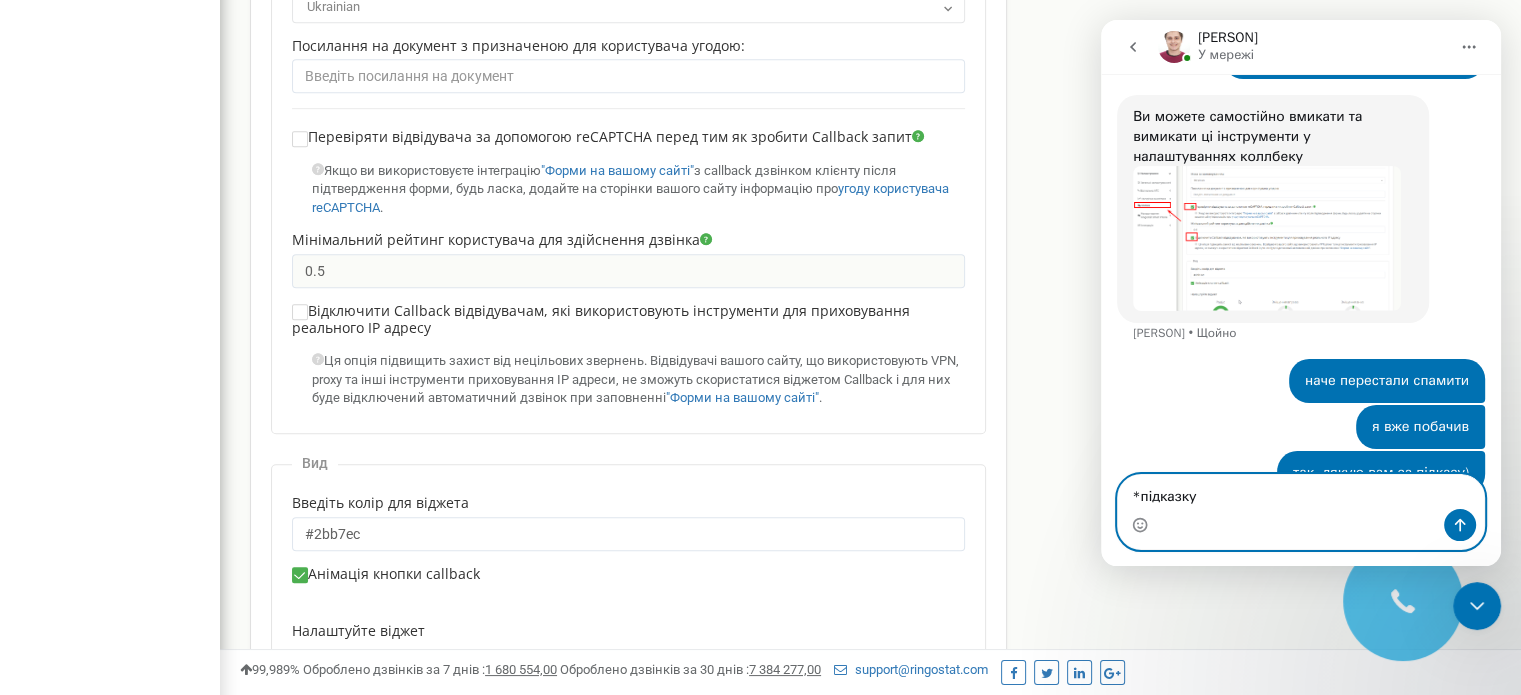 type 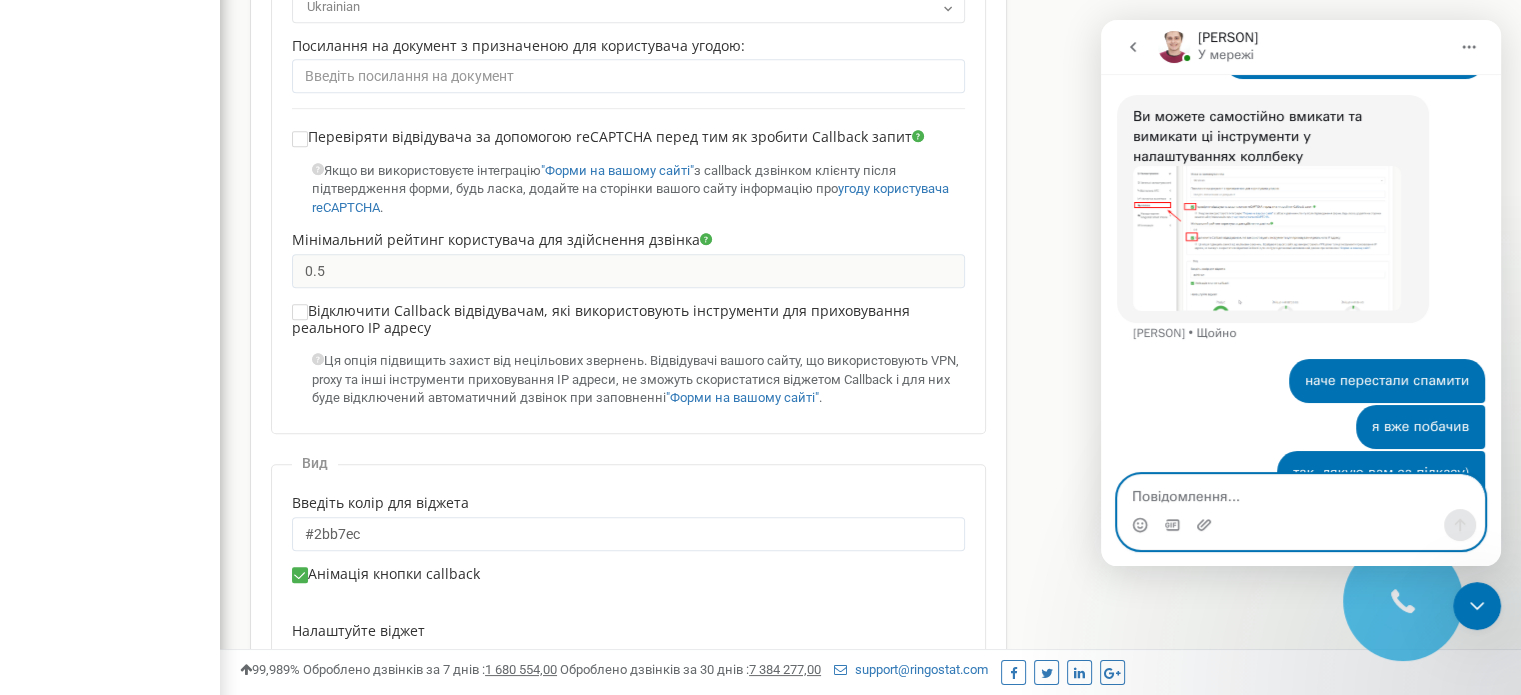 scroll, scrollTop: 1580, scrollLeft: 0, axis: vertical 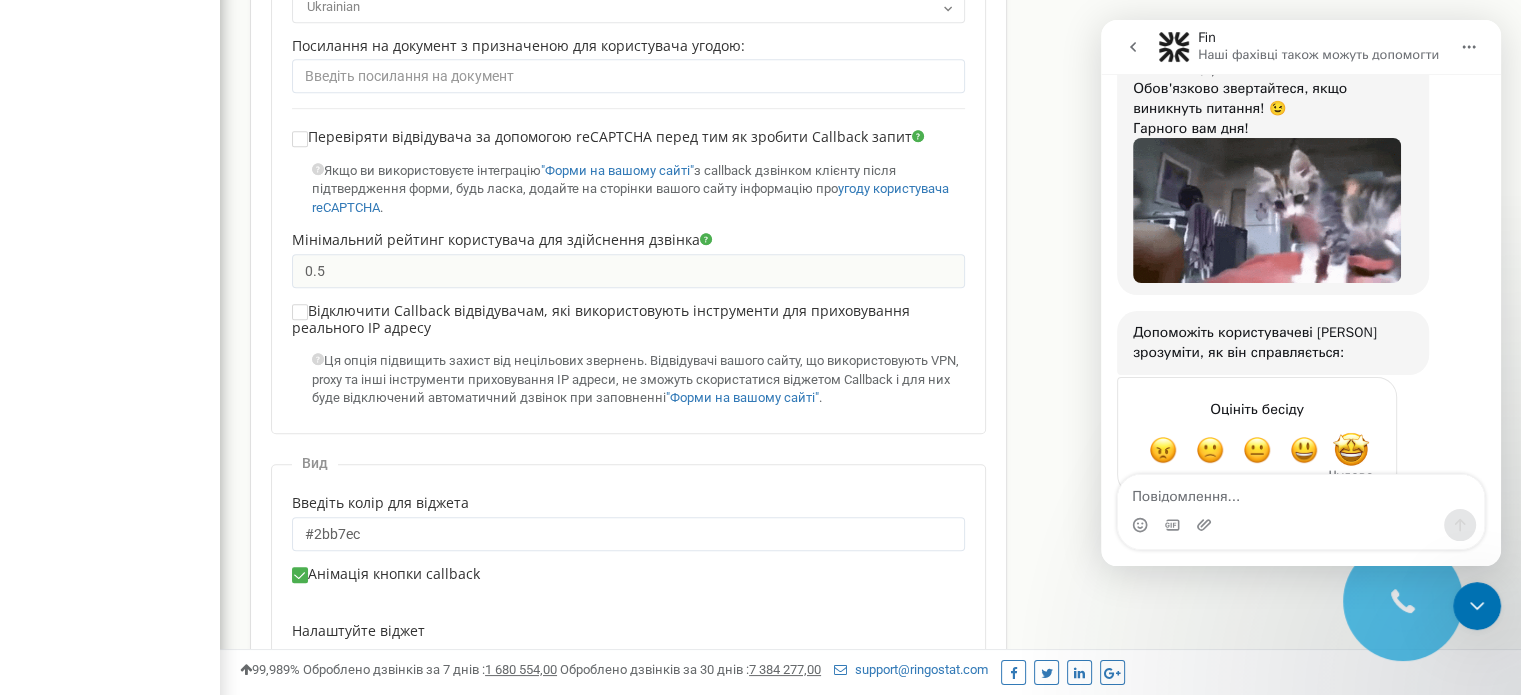 click at bounding box center [1351, 450] 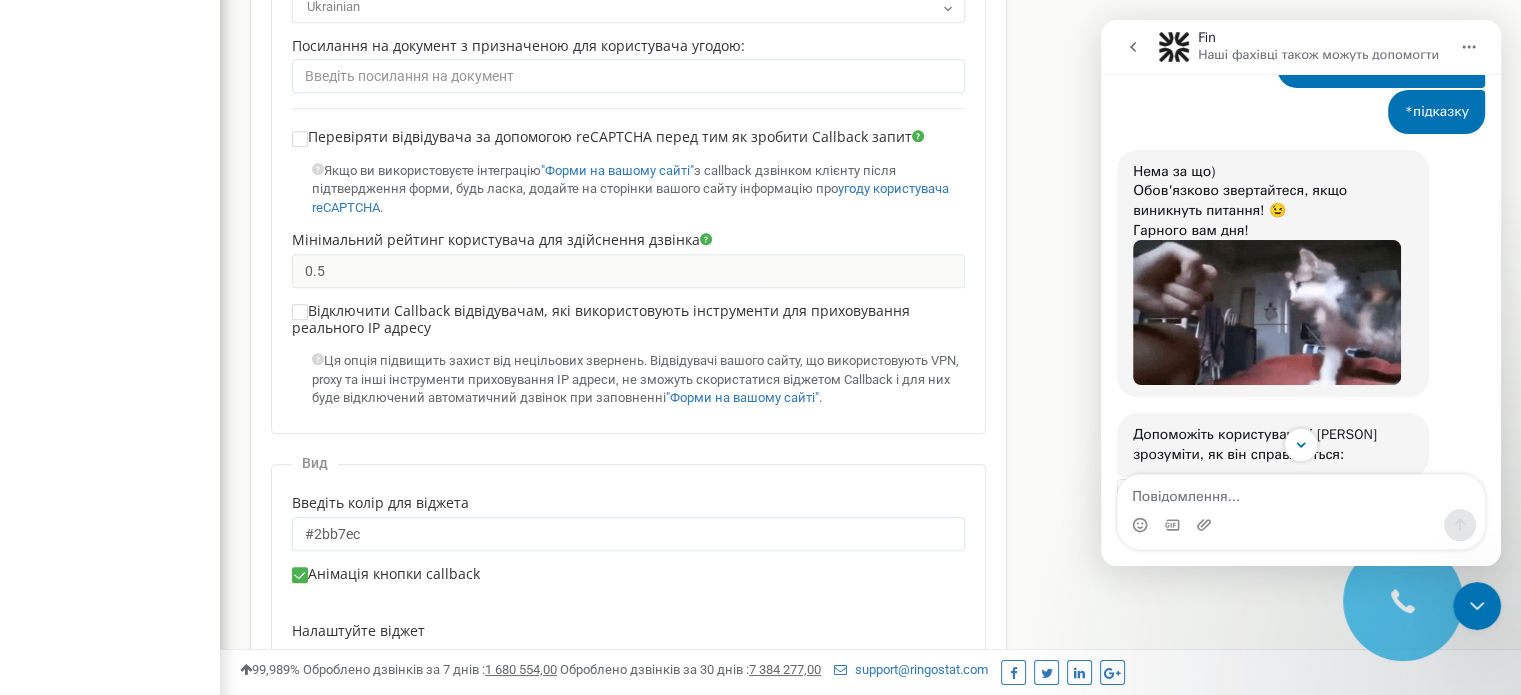 scroll, scrollTop: 2075, scrollLeft: 0, axis: vertical 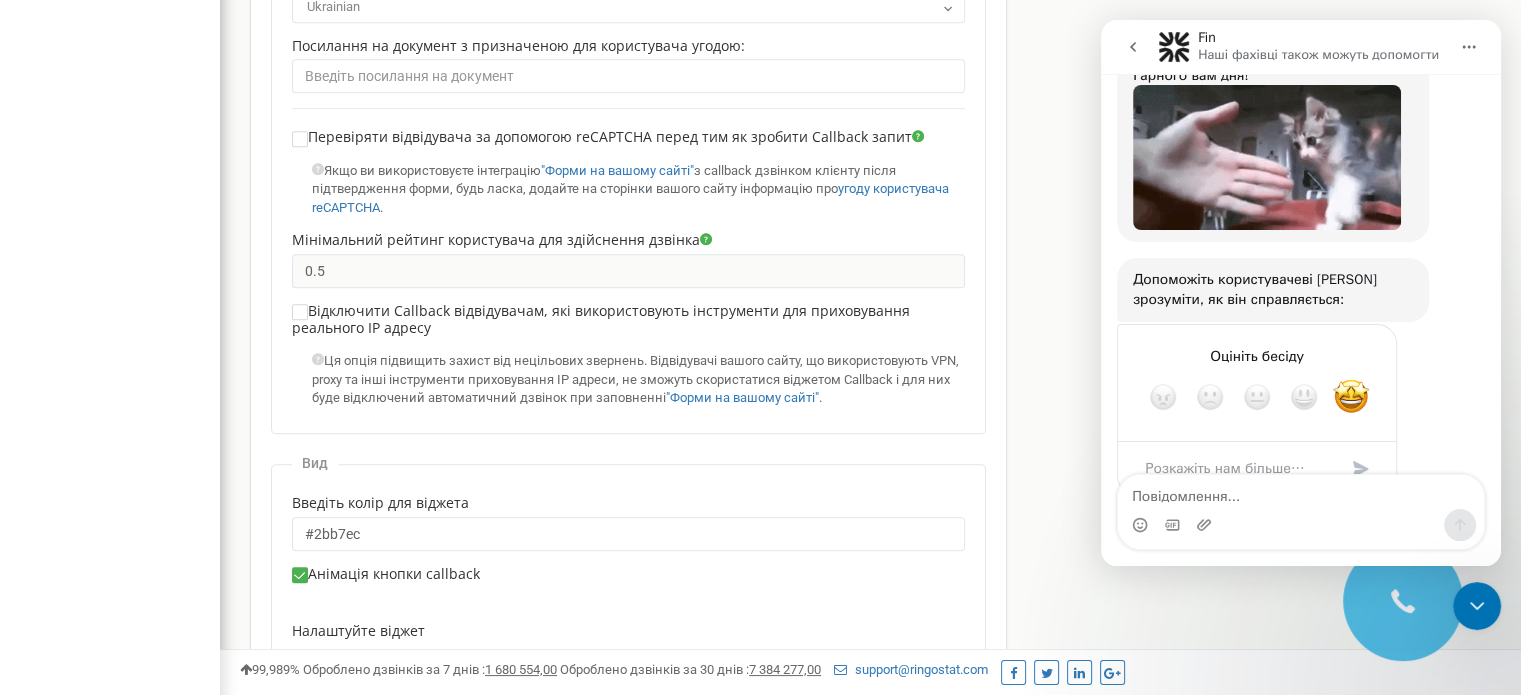 click at bounding box center (1237, 468) 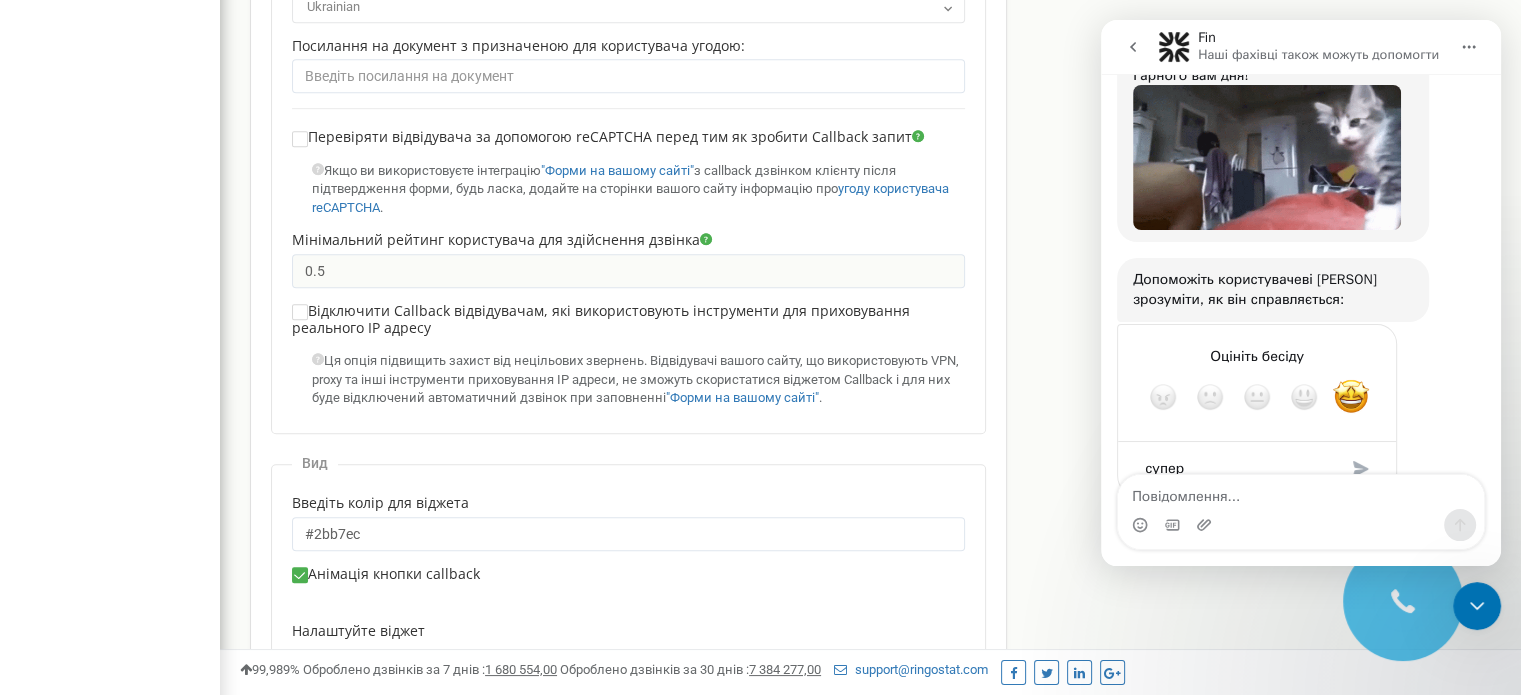 type on "супер" 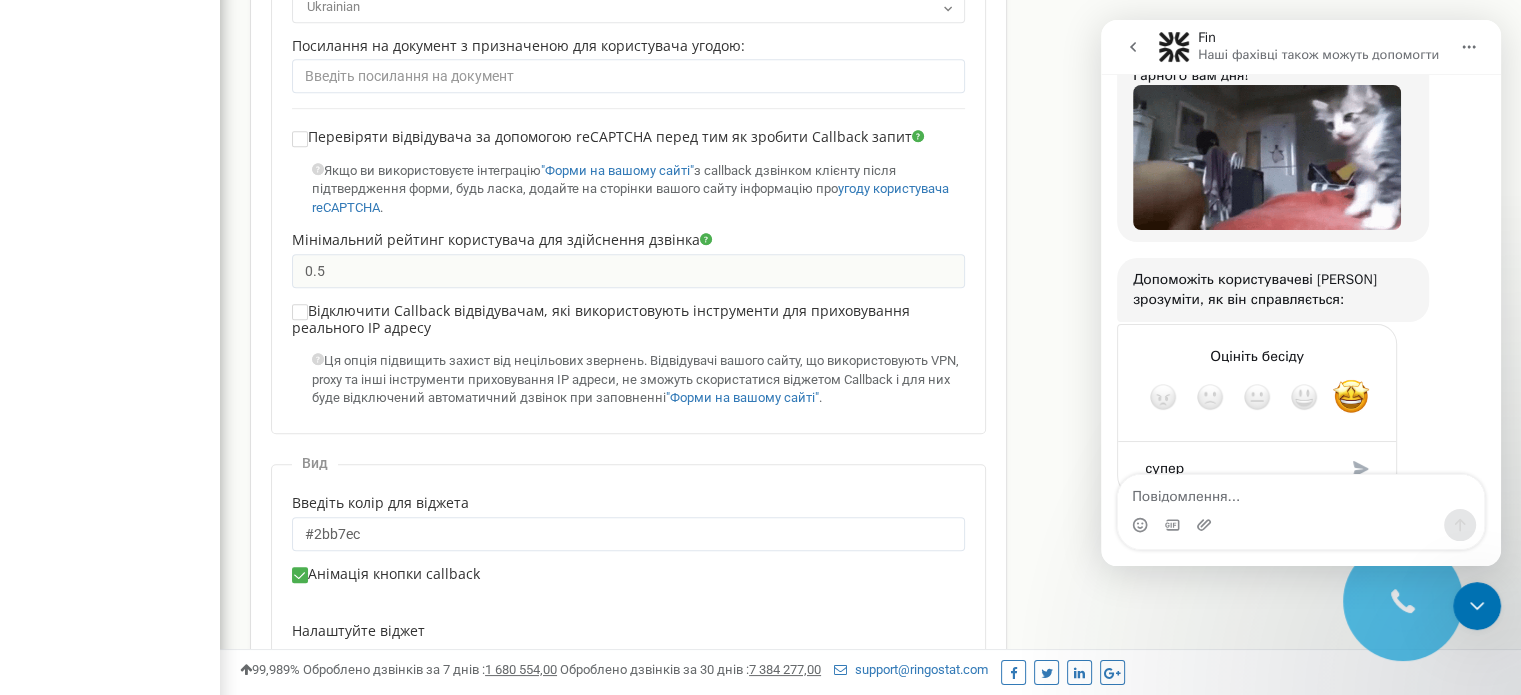 click at bounding box center [1361, 469] 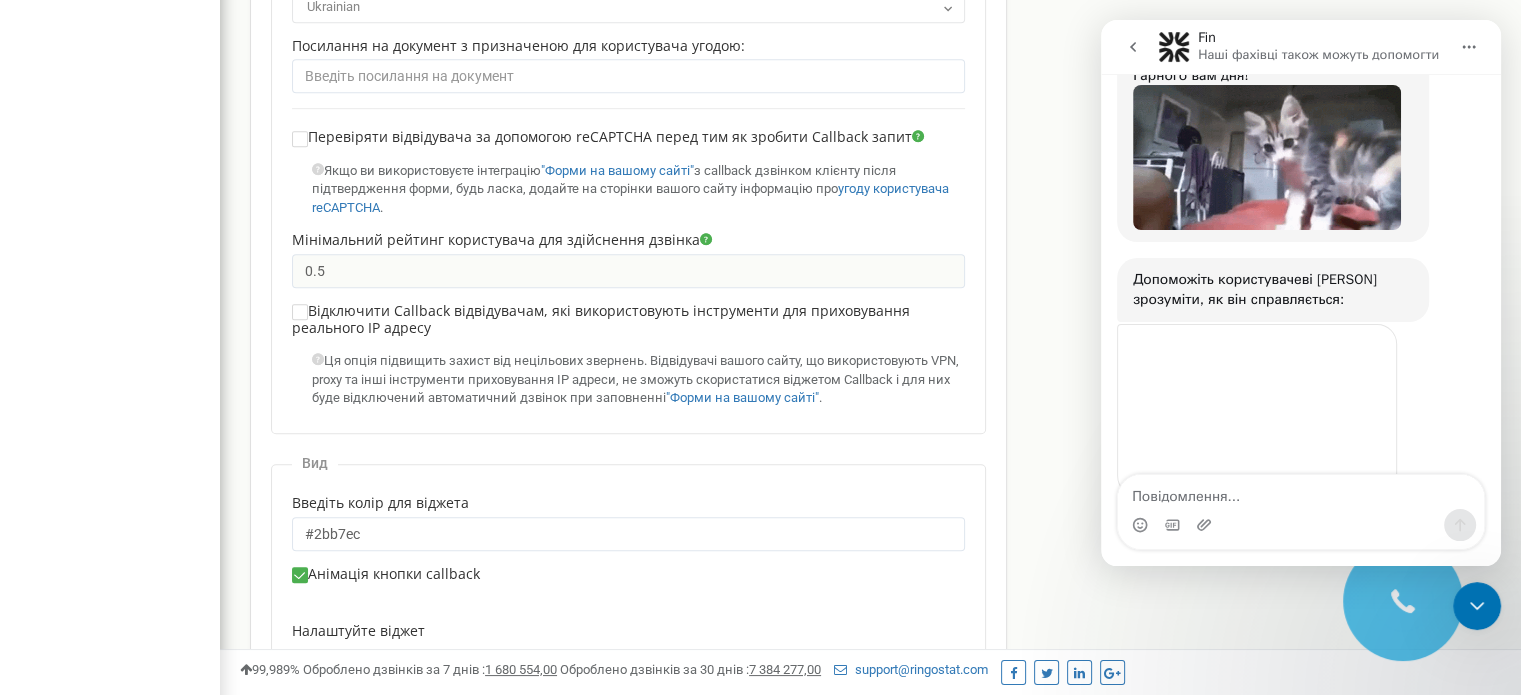 scroll, scrollTop: 2049, scrollLeft: 0, axis: vertical 